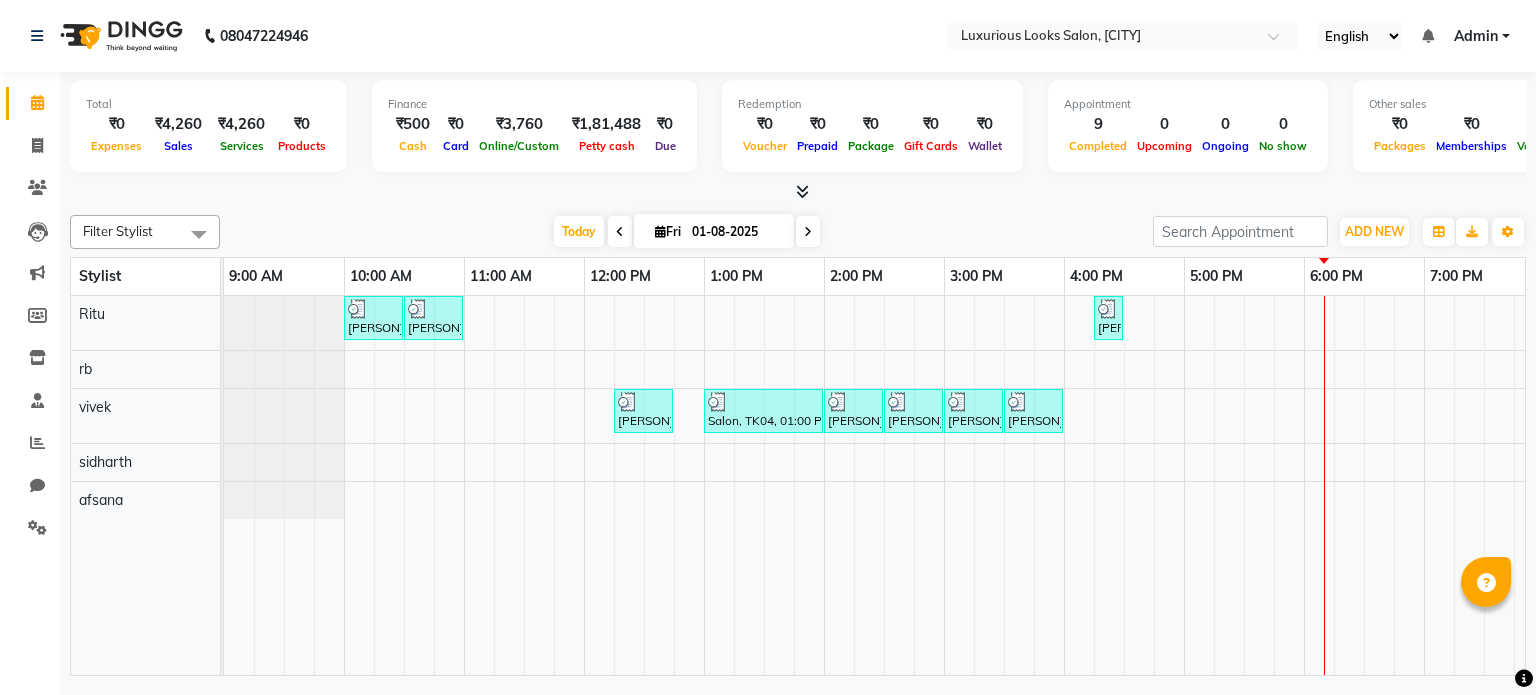 scroll, scrollTop: 0, scrollLeft: 0, axis: both 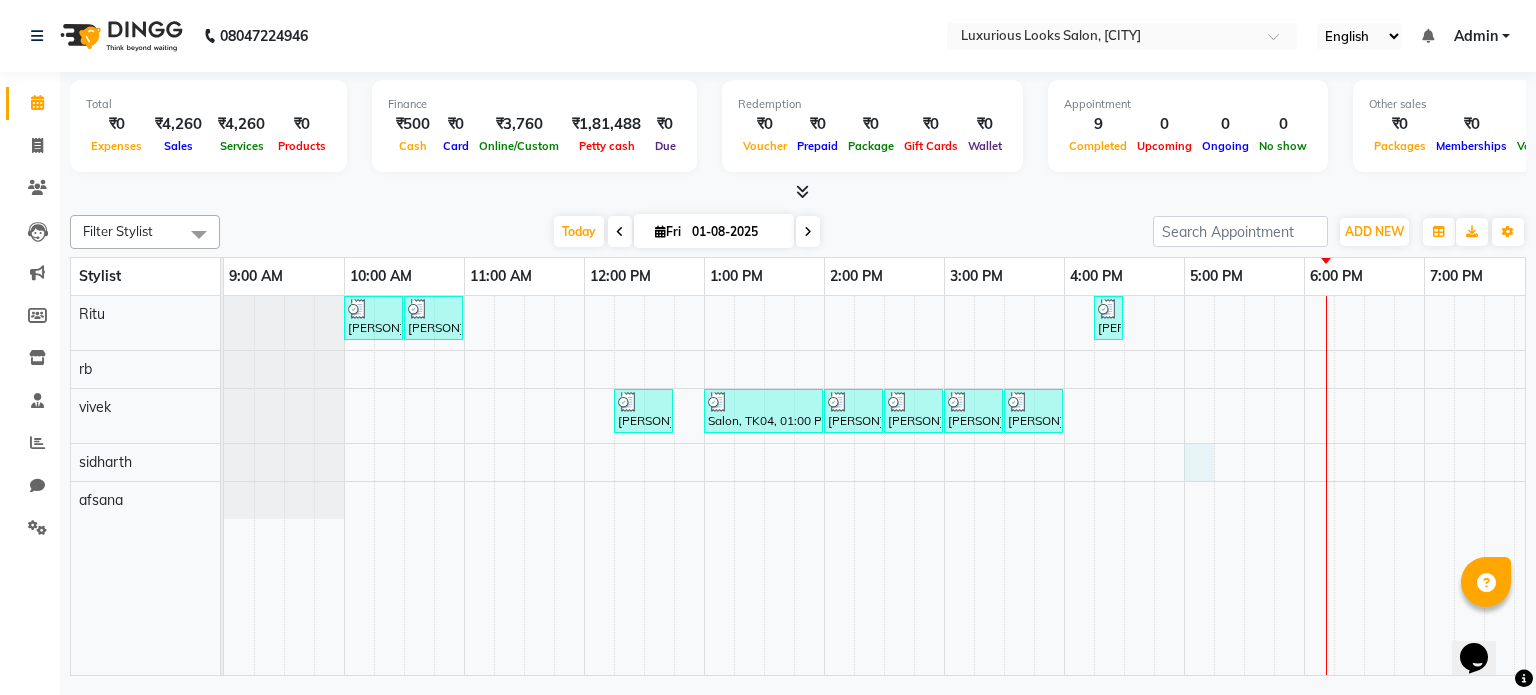 click on "[PERSON], TK01, 10:00 AM-10:30 AM, Women Cartridge Waxing - Full Arms     [PERSON], TK01, 10:30 AM-11:00 AM, Women Cartridge Waxing - Full Legs     [PERSON], TK06, 04:15 PM-04:30 PM, Threading - Eyebrows     [PERSON], TK05, 12:15 PM-12:45 PM, Hair Essentials - Hair Wash - Female     Salon, TK04, 01:00 PM-02:00 PM, Classic Hair Spa - Below Shoulder     [PERSON], TK02, 02:00 PM-02:30 PM, Hair Cut - Stylist - Male     [PERSON], TK02, 02:30 PM-03:00 PM, Hair Cut - Stylist - Male     [PERSON], TK02, 03:00 PM-03:30 PM, Hair Cut - Beard Trim     [PERSON], TK03, 03:30 PM-04:00 PM, Hair Cut - Stylist - Male" at bounding box center [1064, 486] 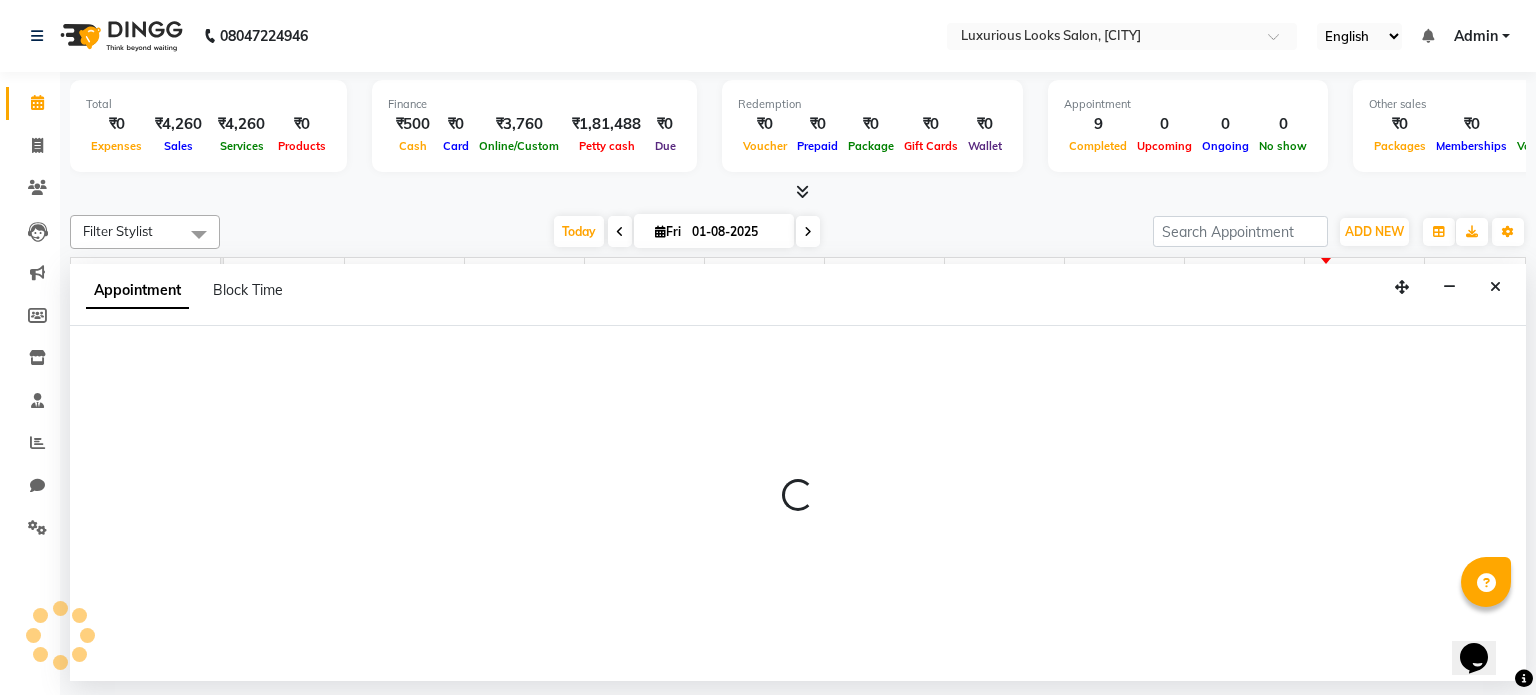 select on "[NUMBER]" 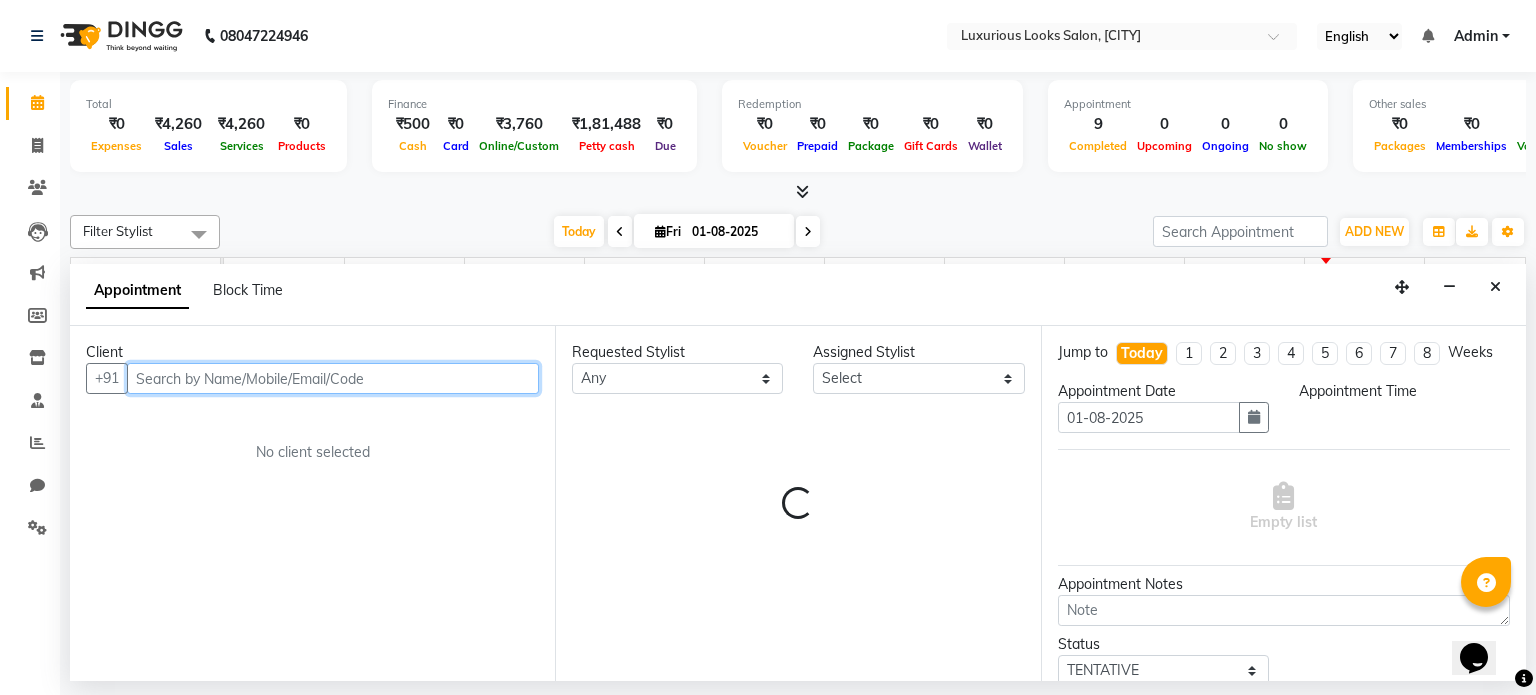 select on "1020" 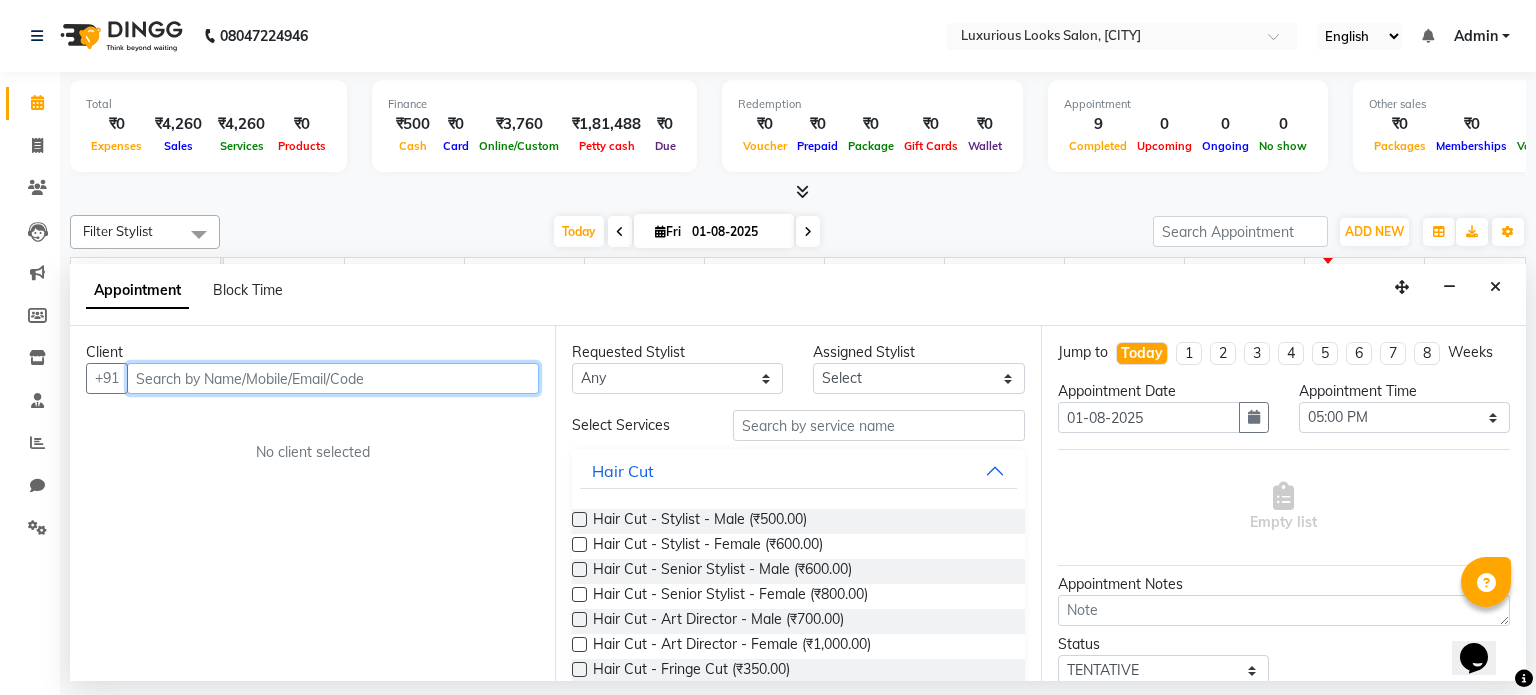 click at bounding box center [333, 378] 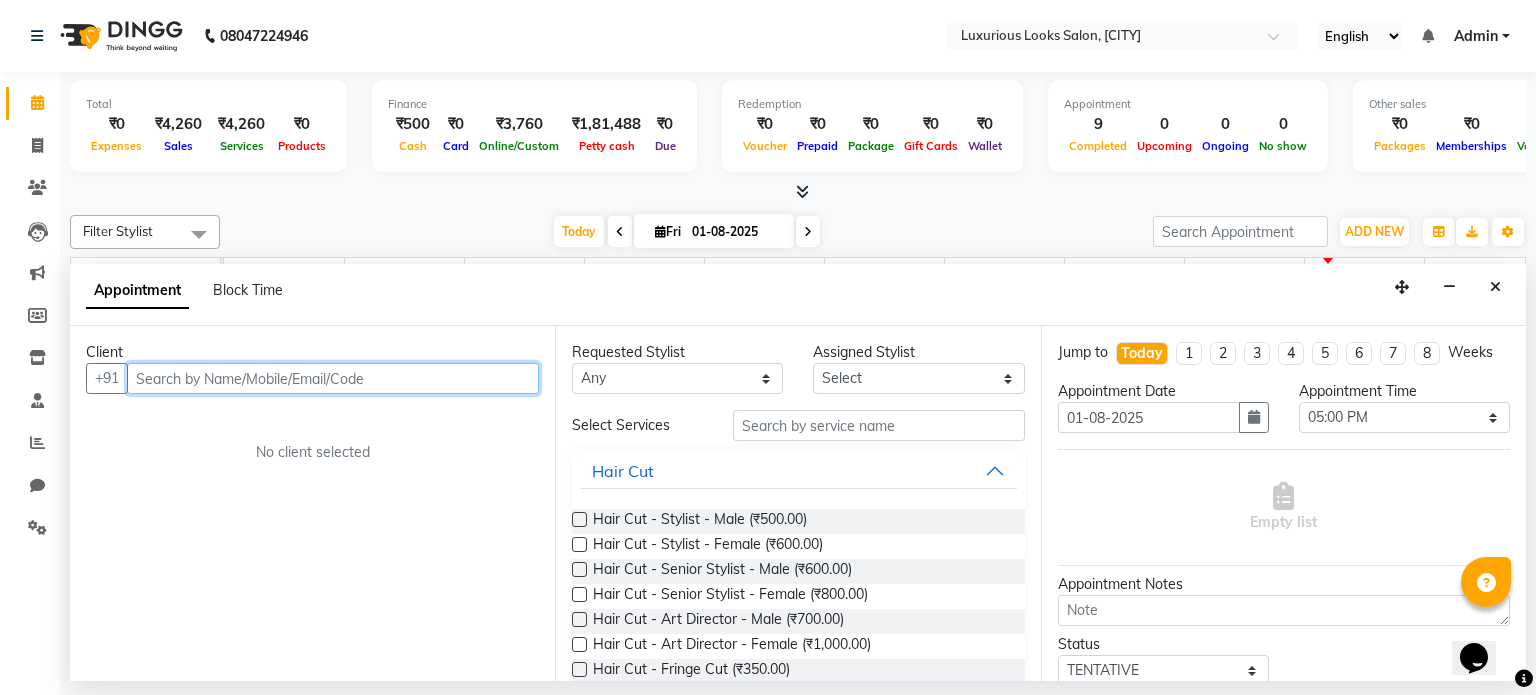 click at bounding box center (333, 378) 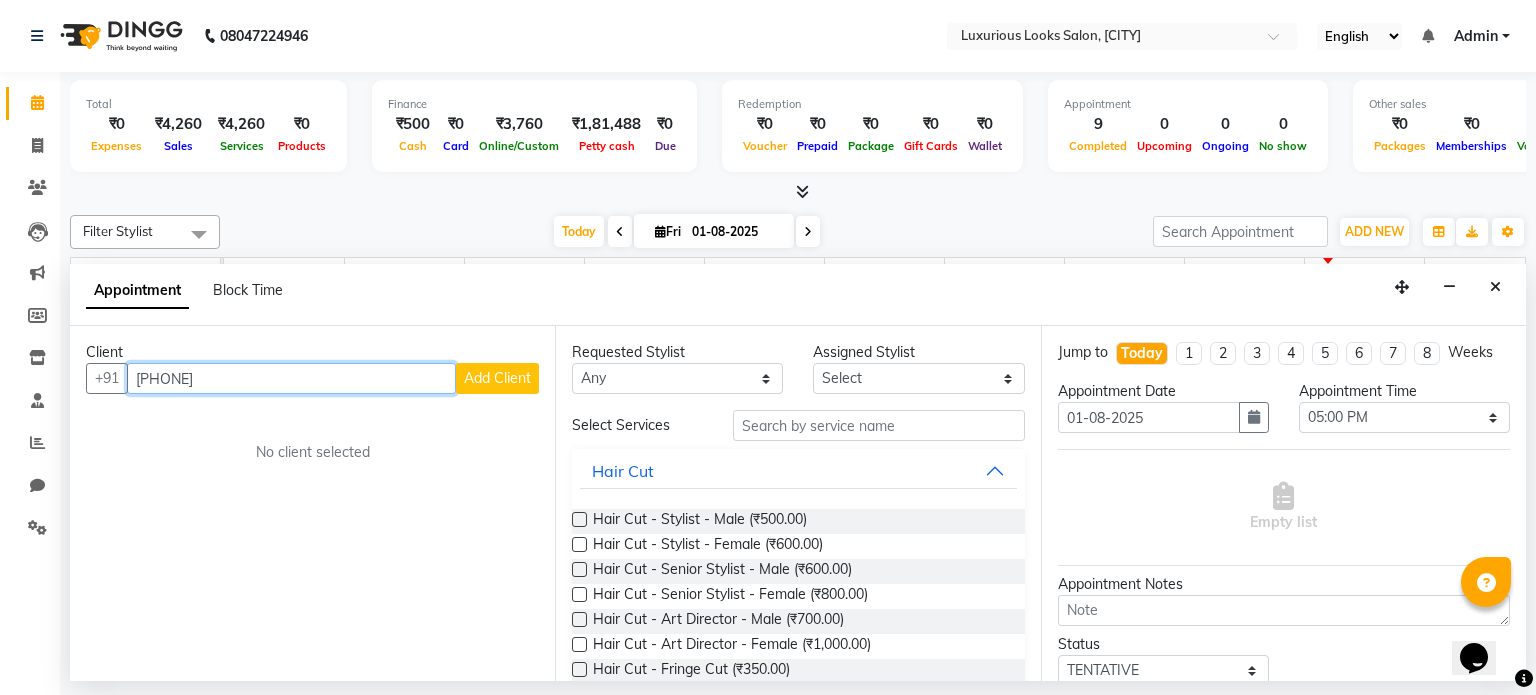 type on "[PHONE]" 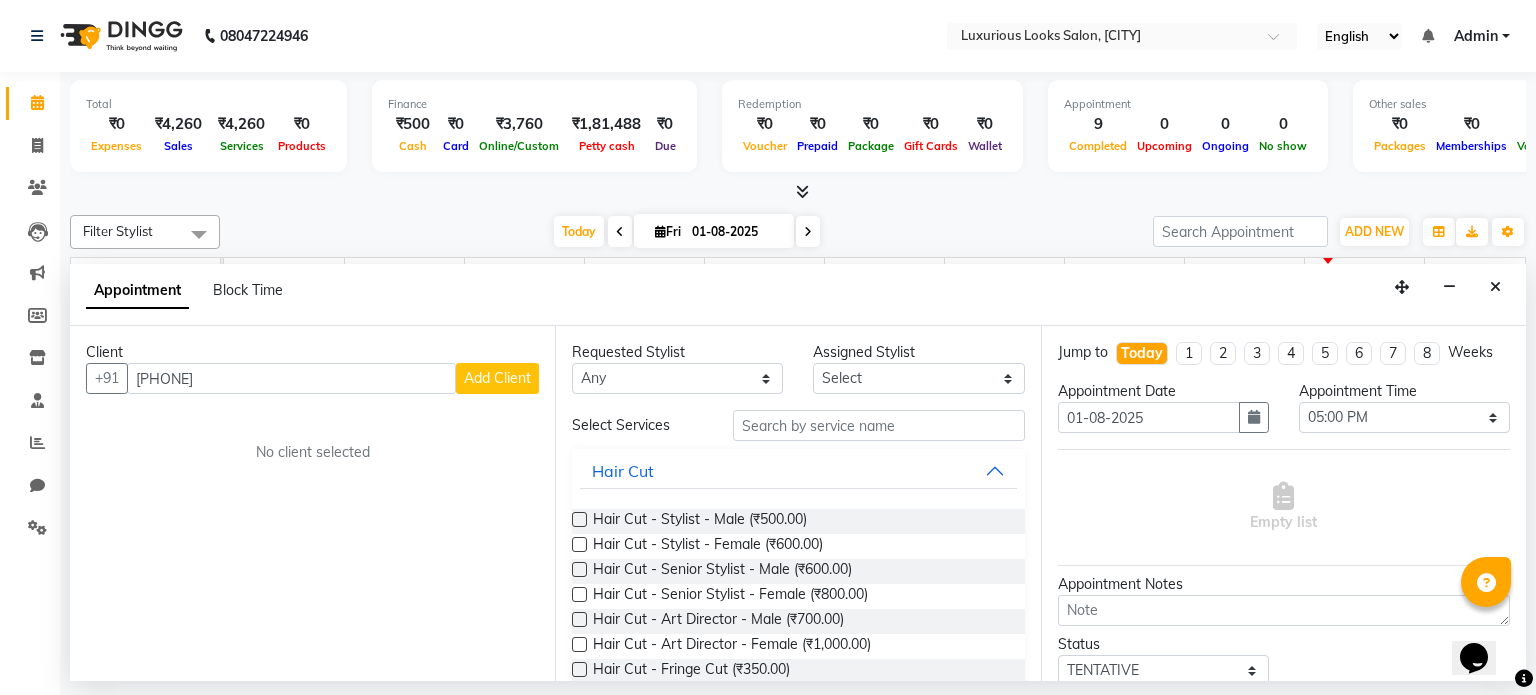click on "Add Client" at bounding box center (497, 378) 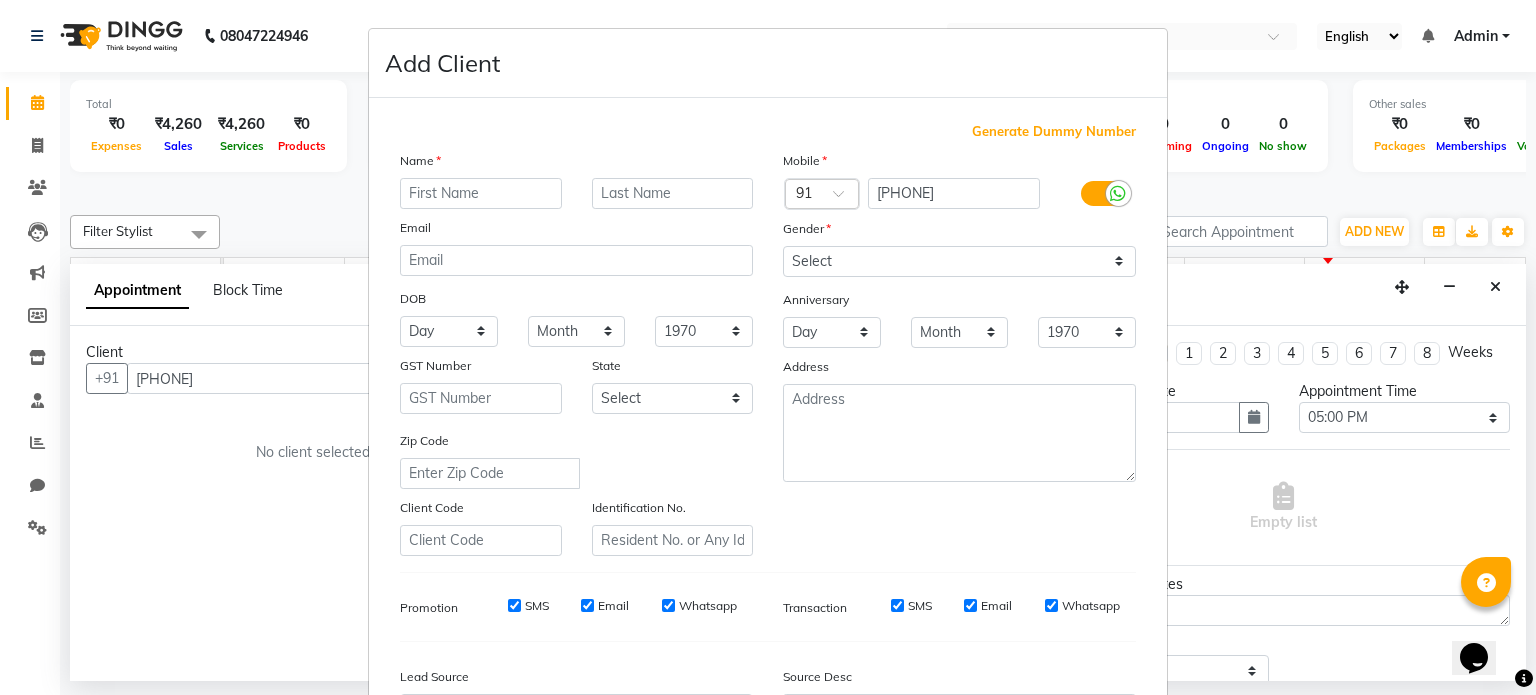 click at bounding box center (481, 193) 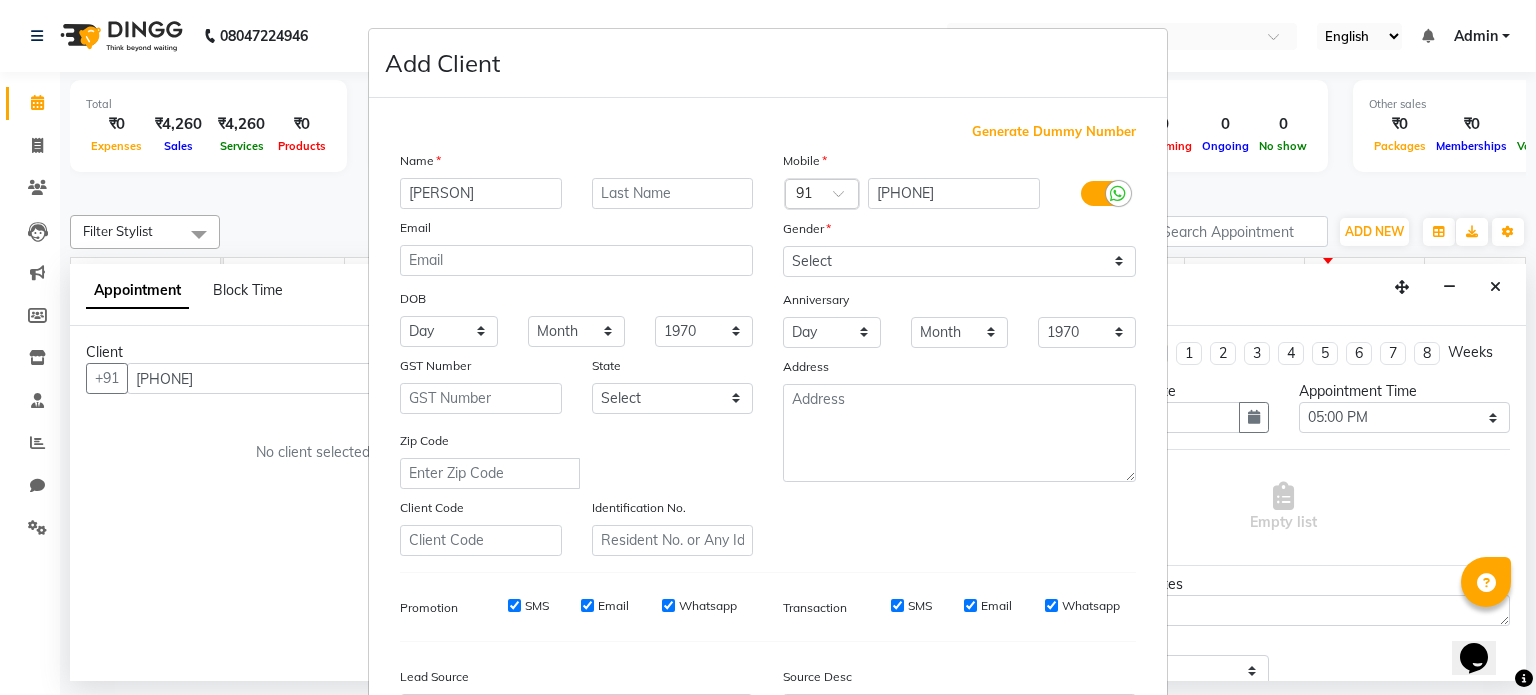 type on "[PERSON]" 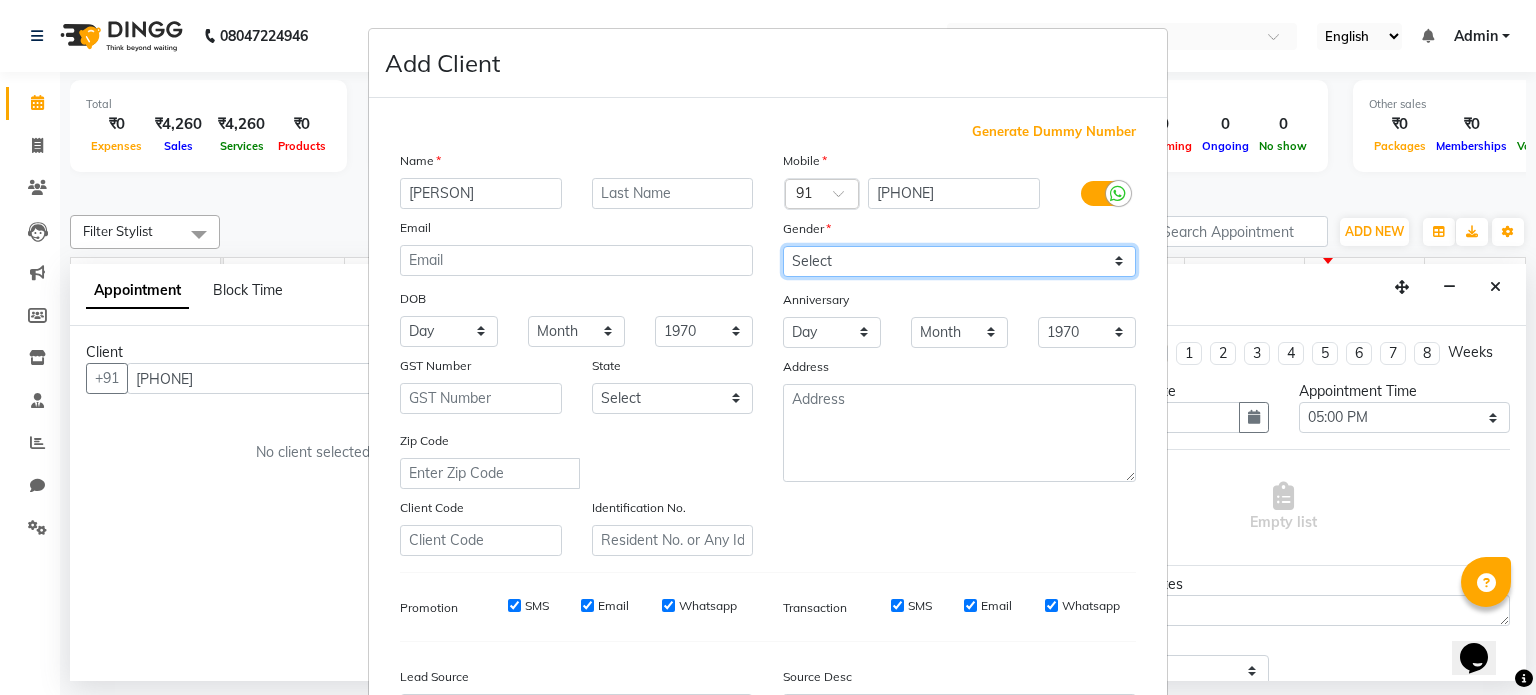 click on "Select Male Female Other Prefer Not To Say" at bounding box center [959, 261] 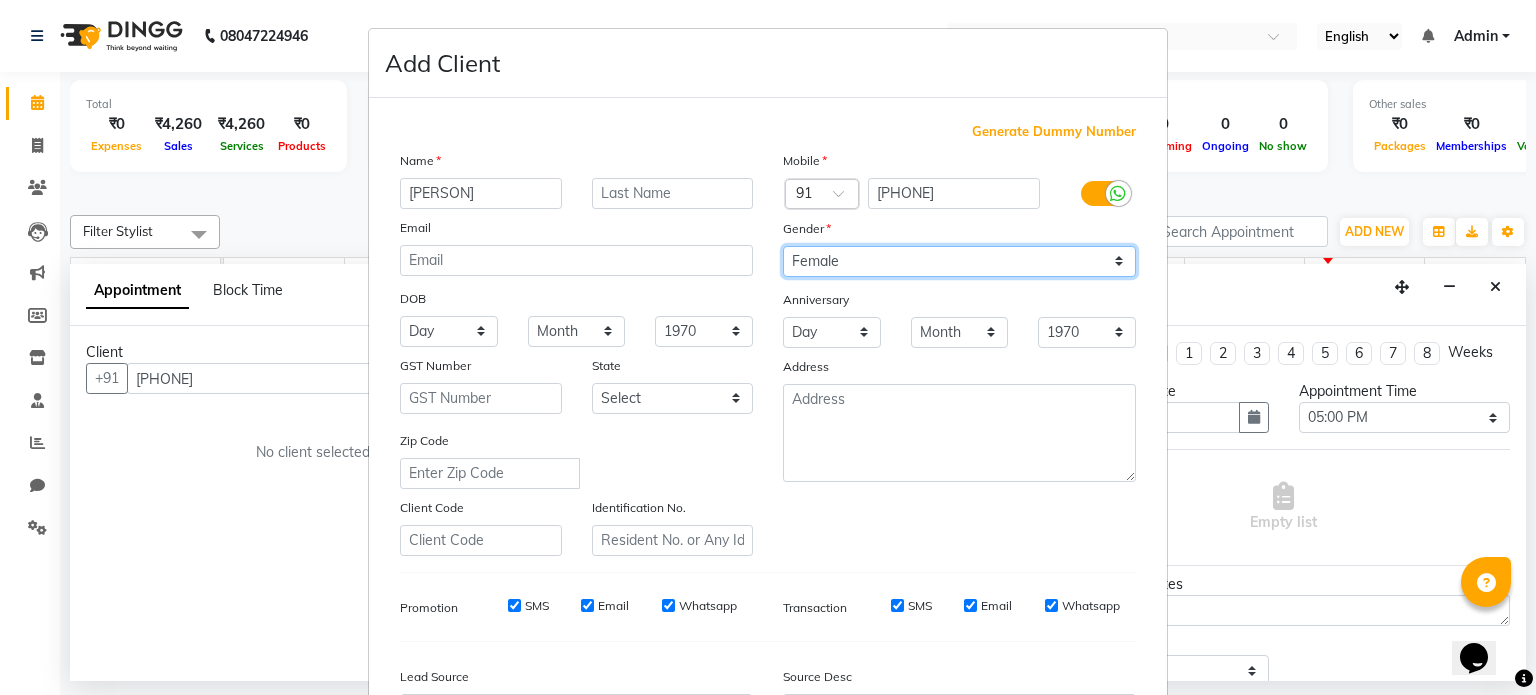 click on "Select Male Female Other Prefer Not To Say" at bounding box center (959, 261) 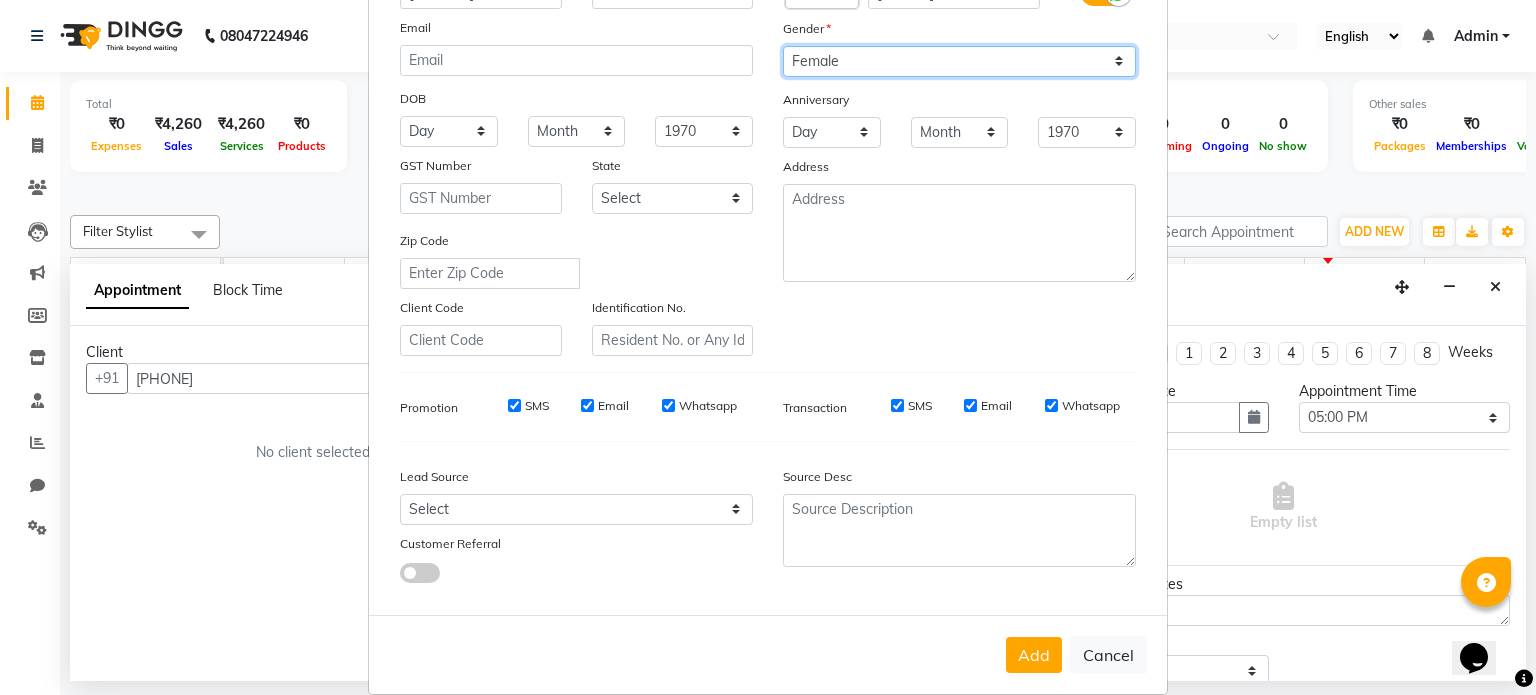 scroll, scrollTop: 237, scrollLeft: 0, axis: vertical 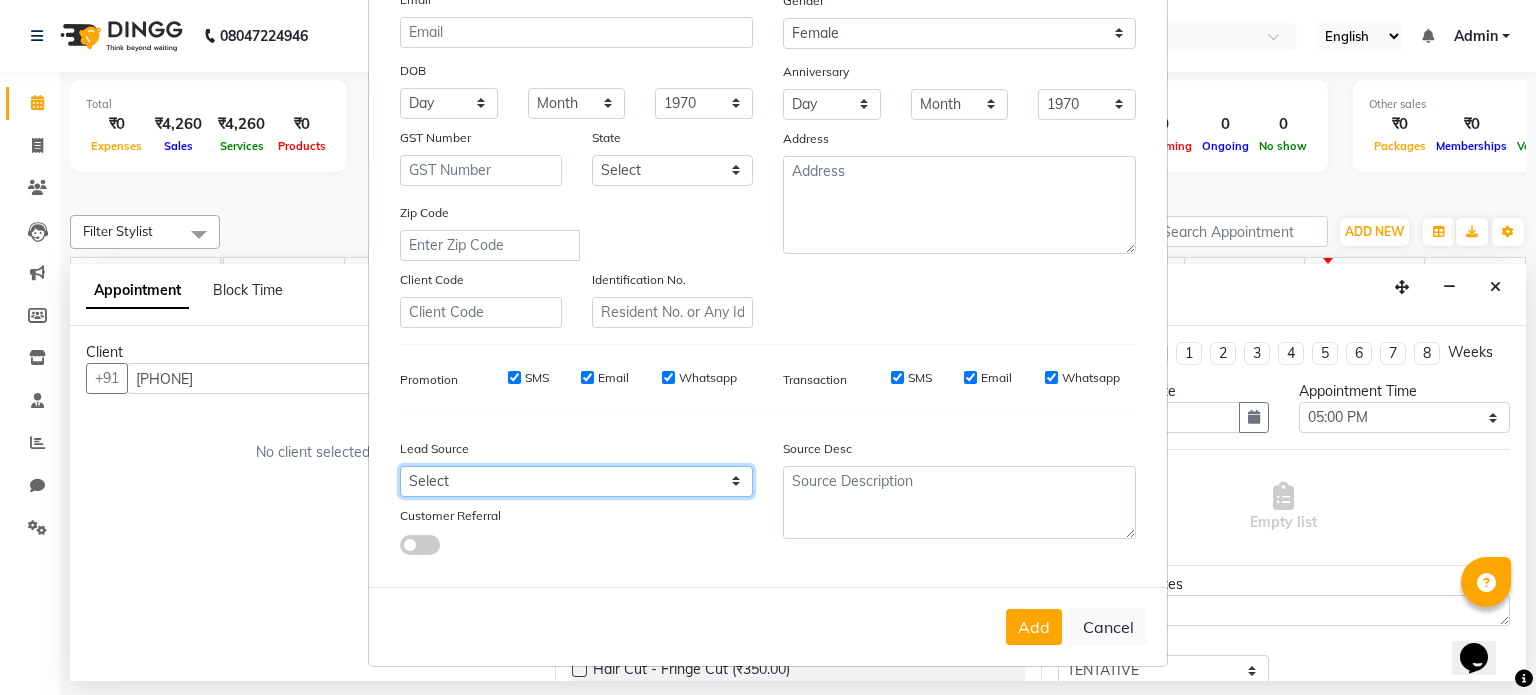 click on "Select Walk-in Referral Internet Friend Word of Mouth Advertisement Facebook JustDial Google Other" at bounding box center [576, 481] 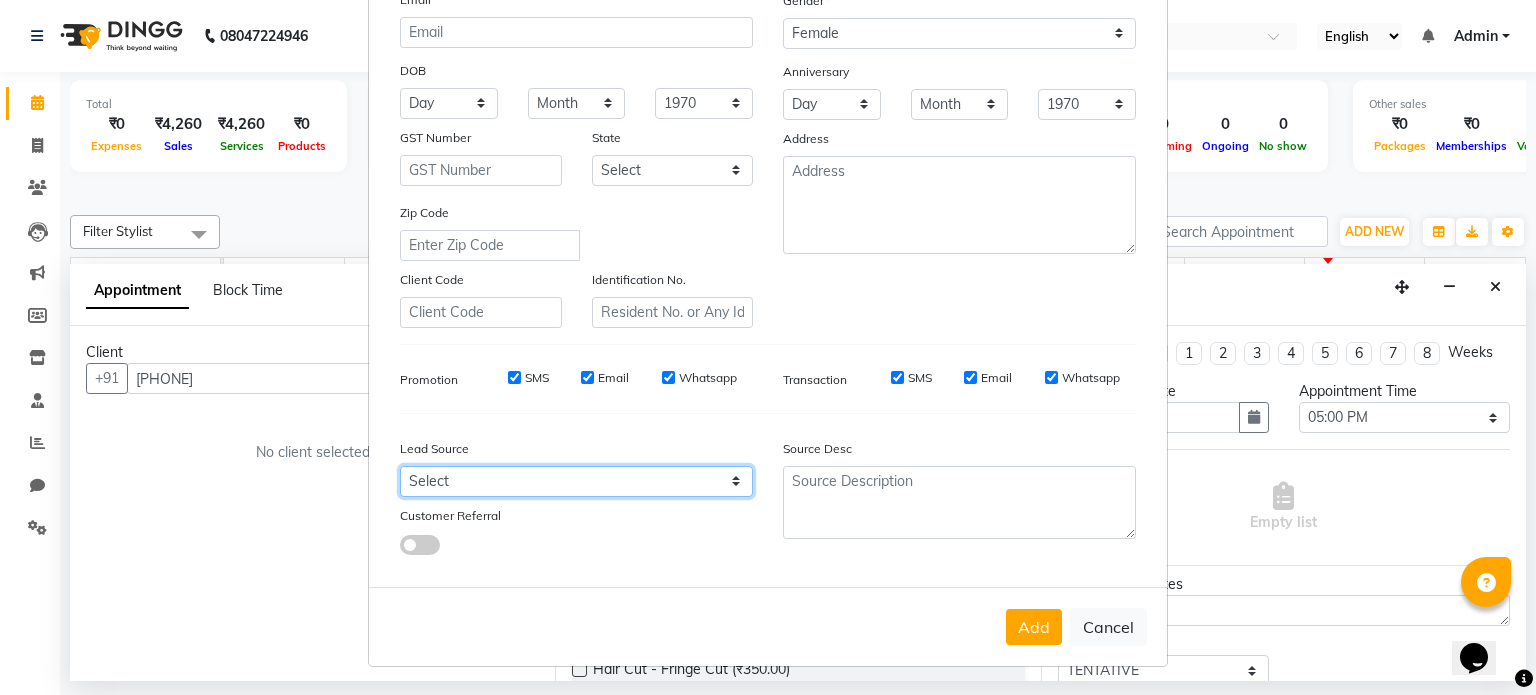 select on "51356" 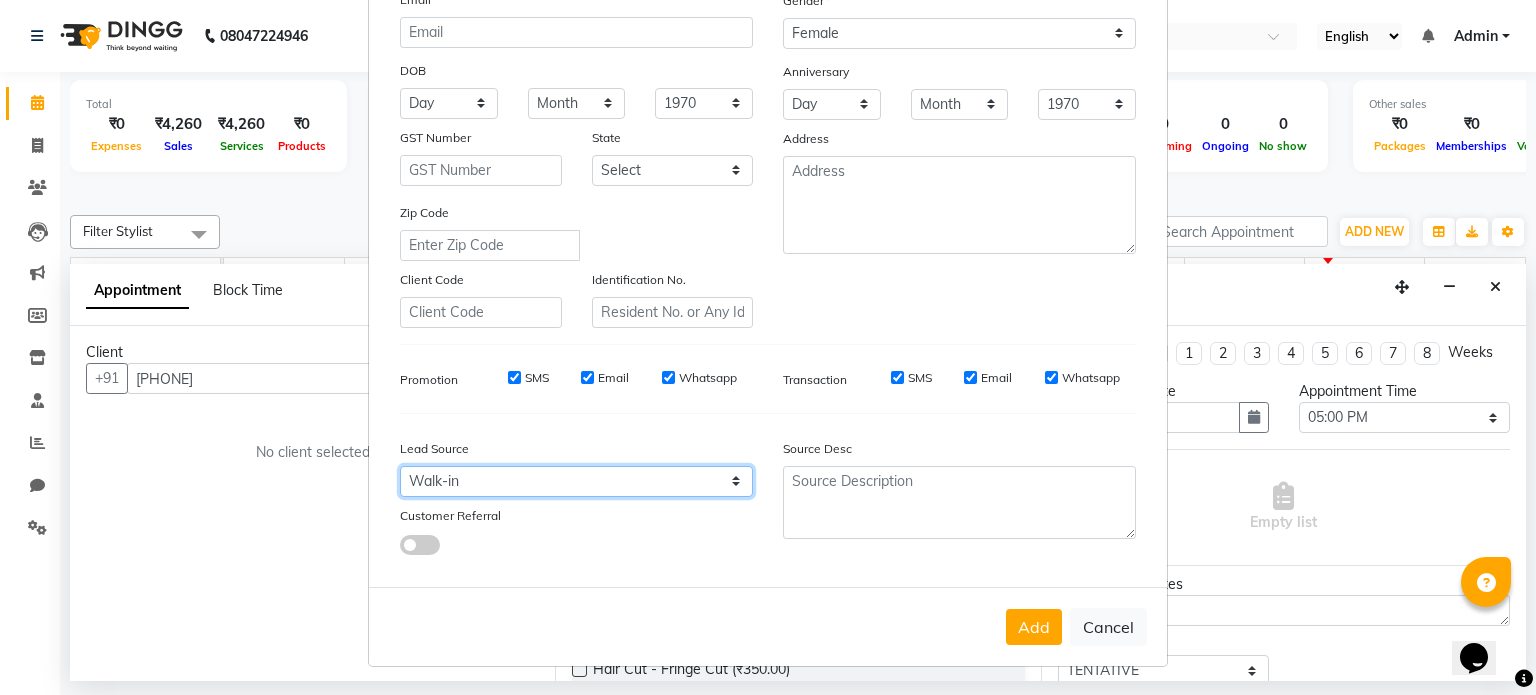 click on "Select Walk-in Referral Internet Friend Word of Mouth Advertisement Facebook JustDial Google Other" at bounding box center (576, 481) 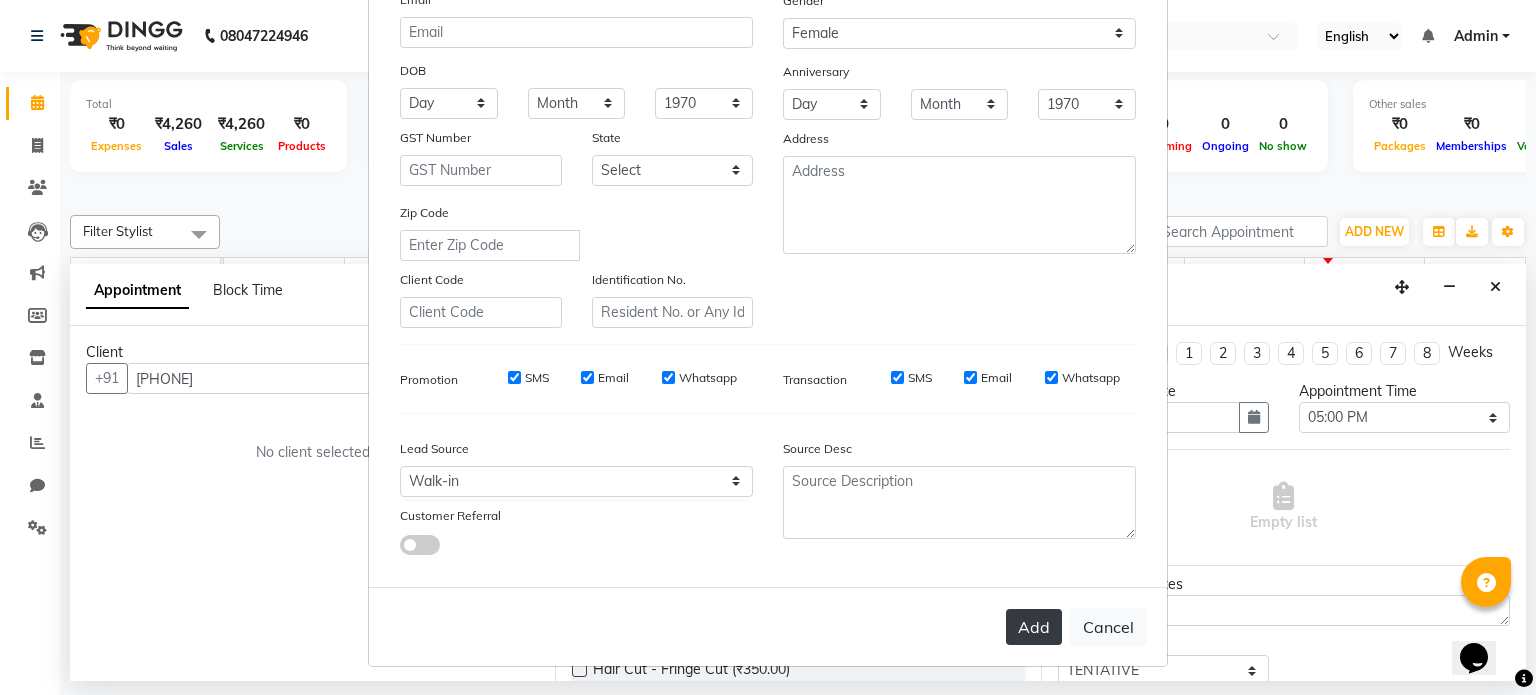click on "Add" at bounding box center [1034, 627] 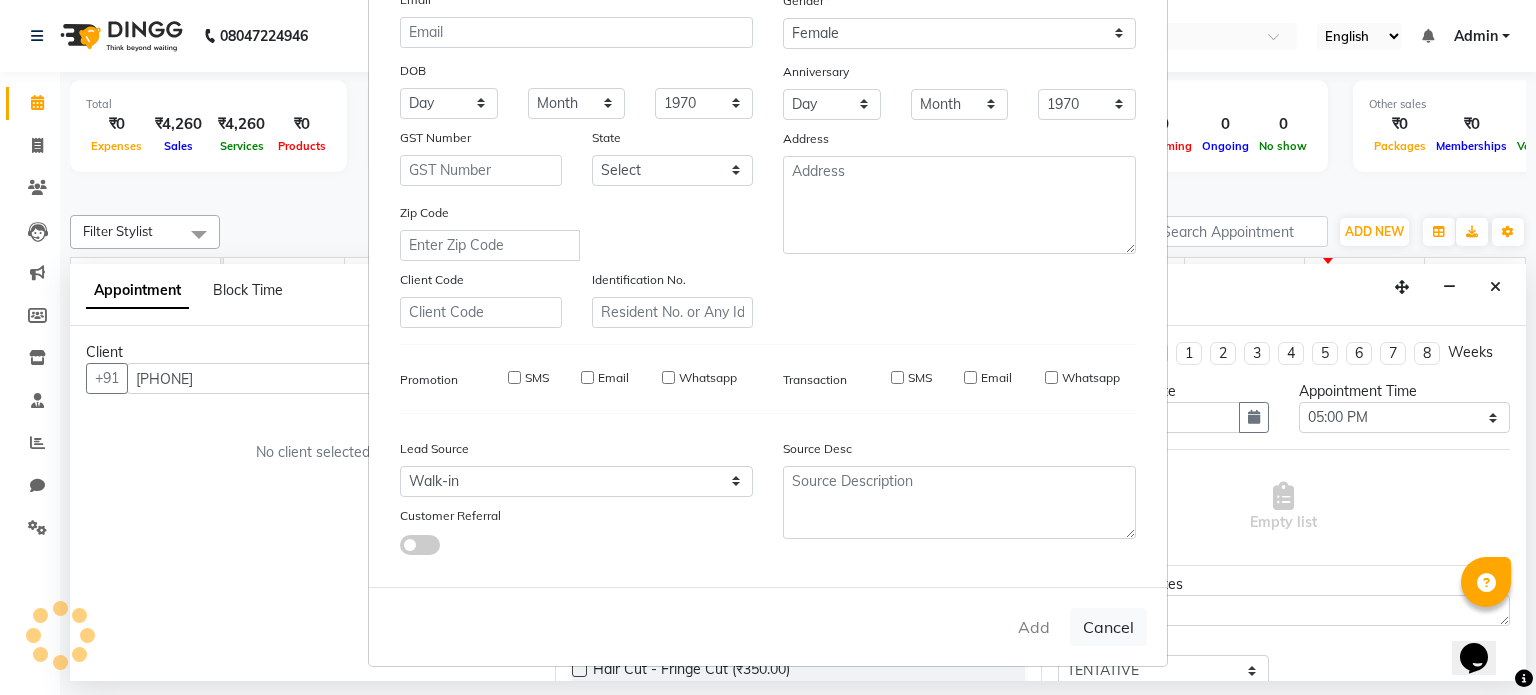 type 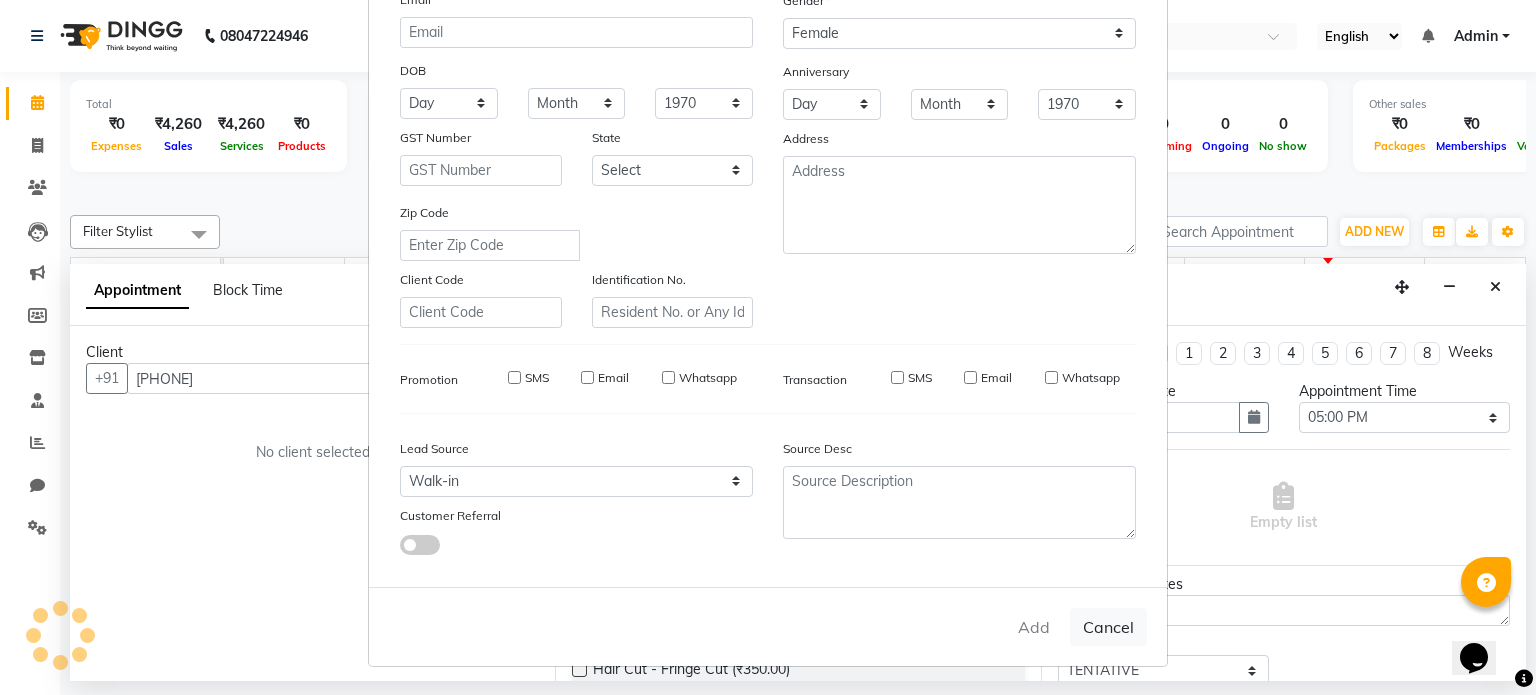 select 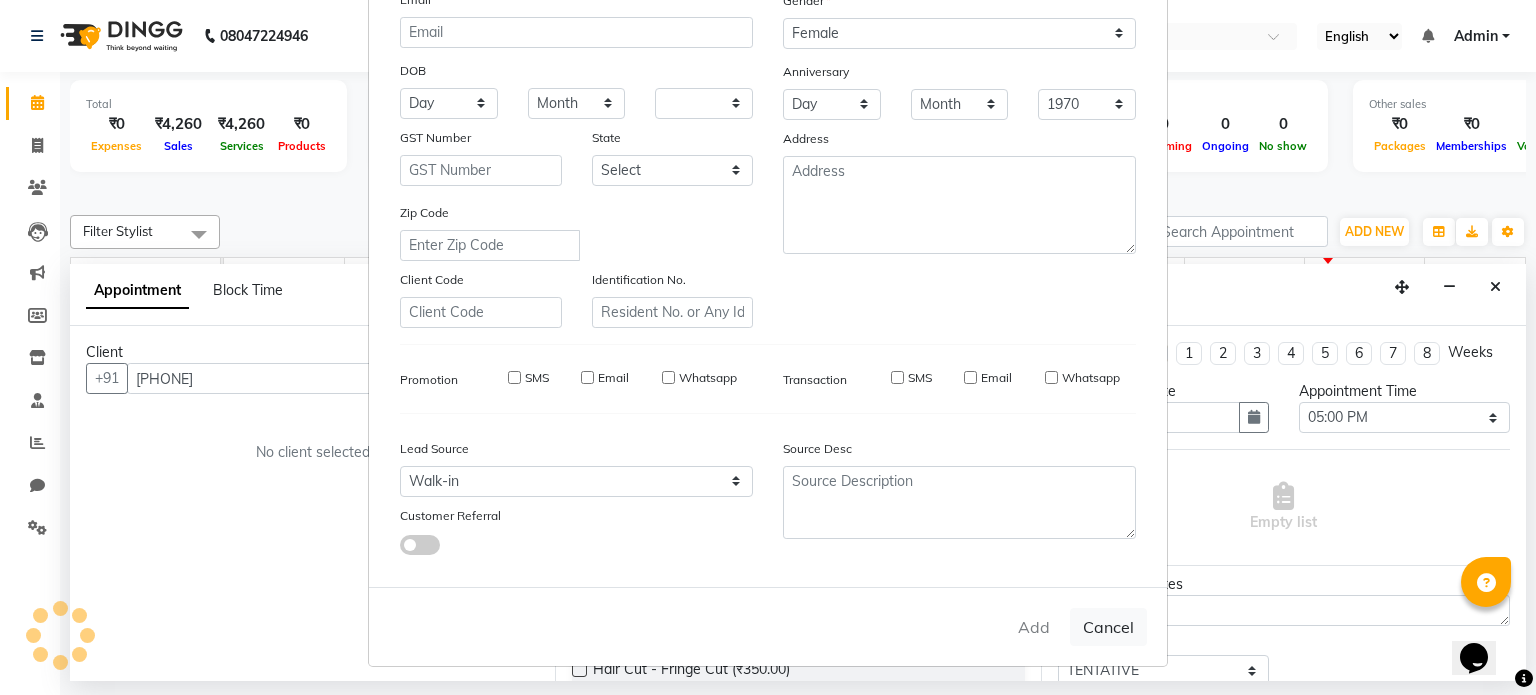 type 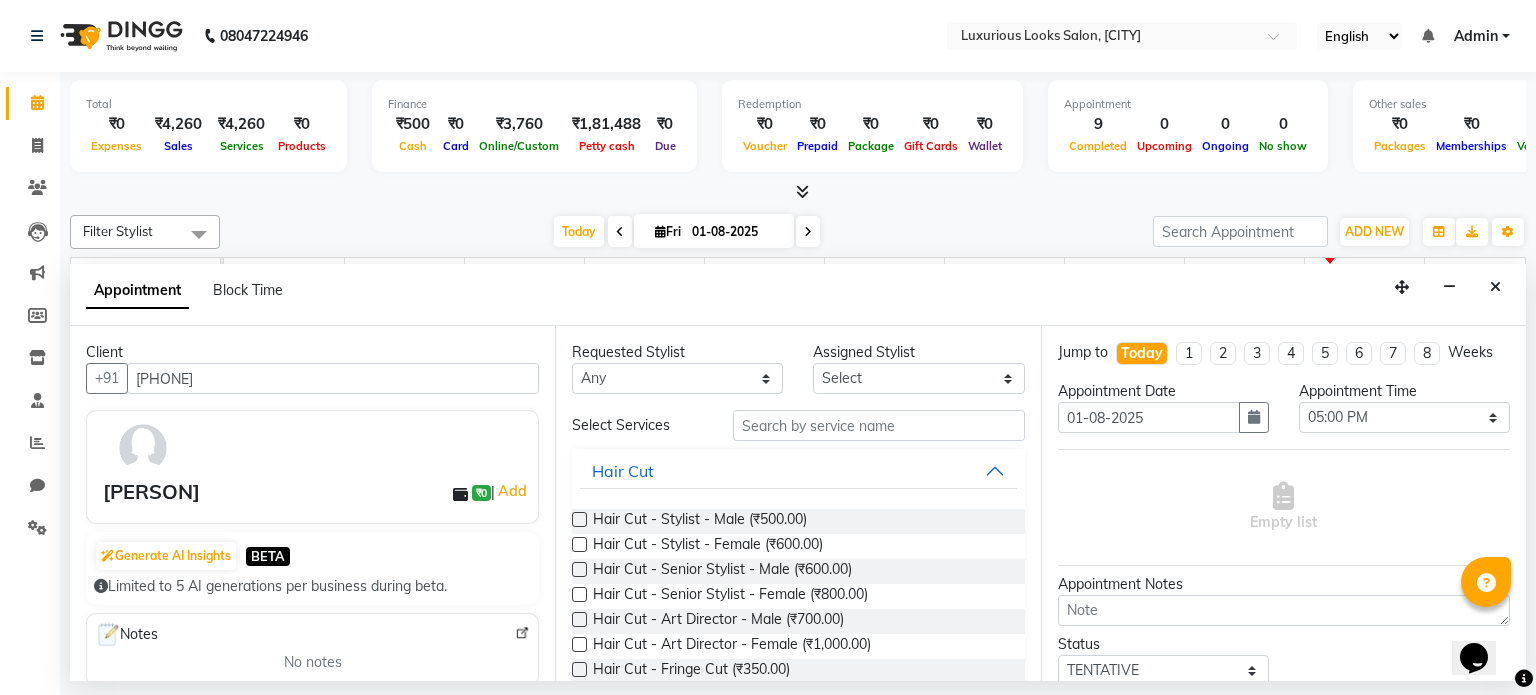 click at bounding box center (579, 544) 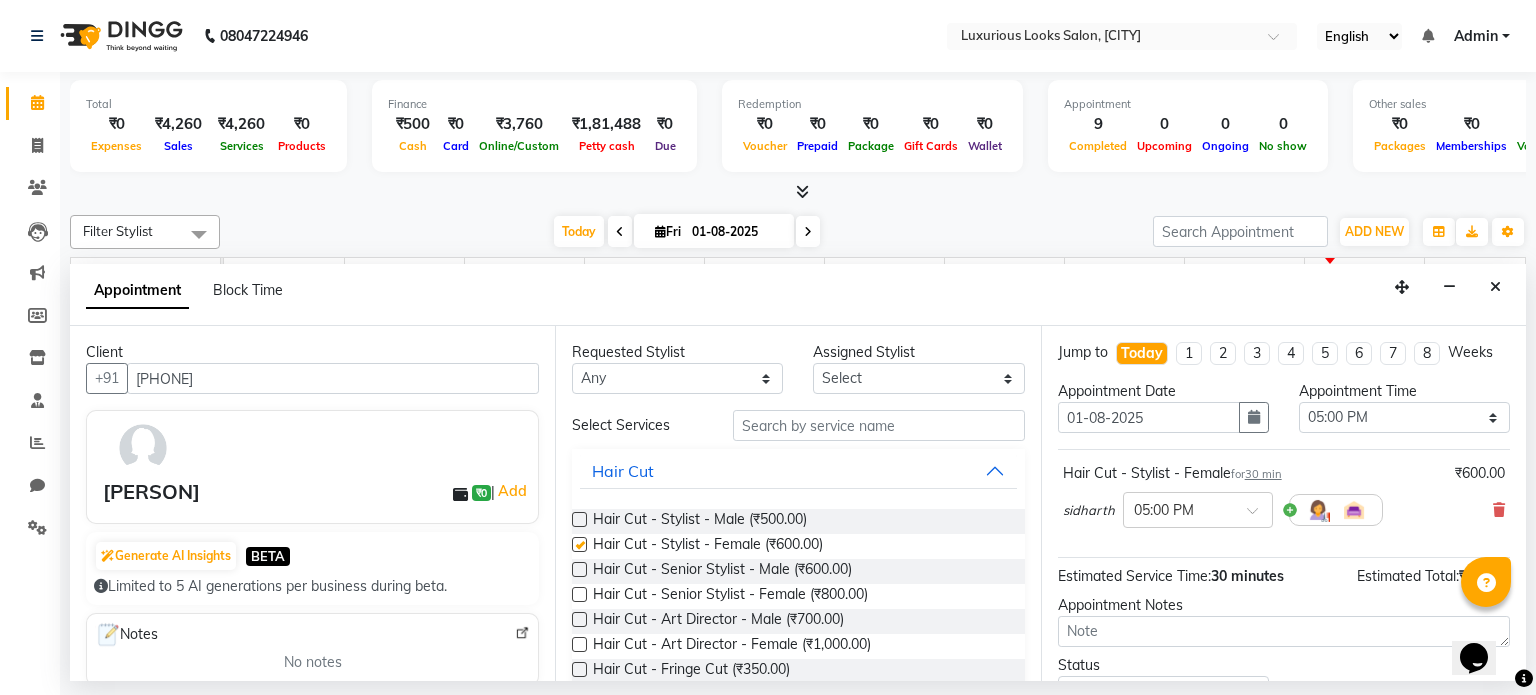 checkbox on "false" 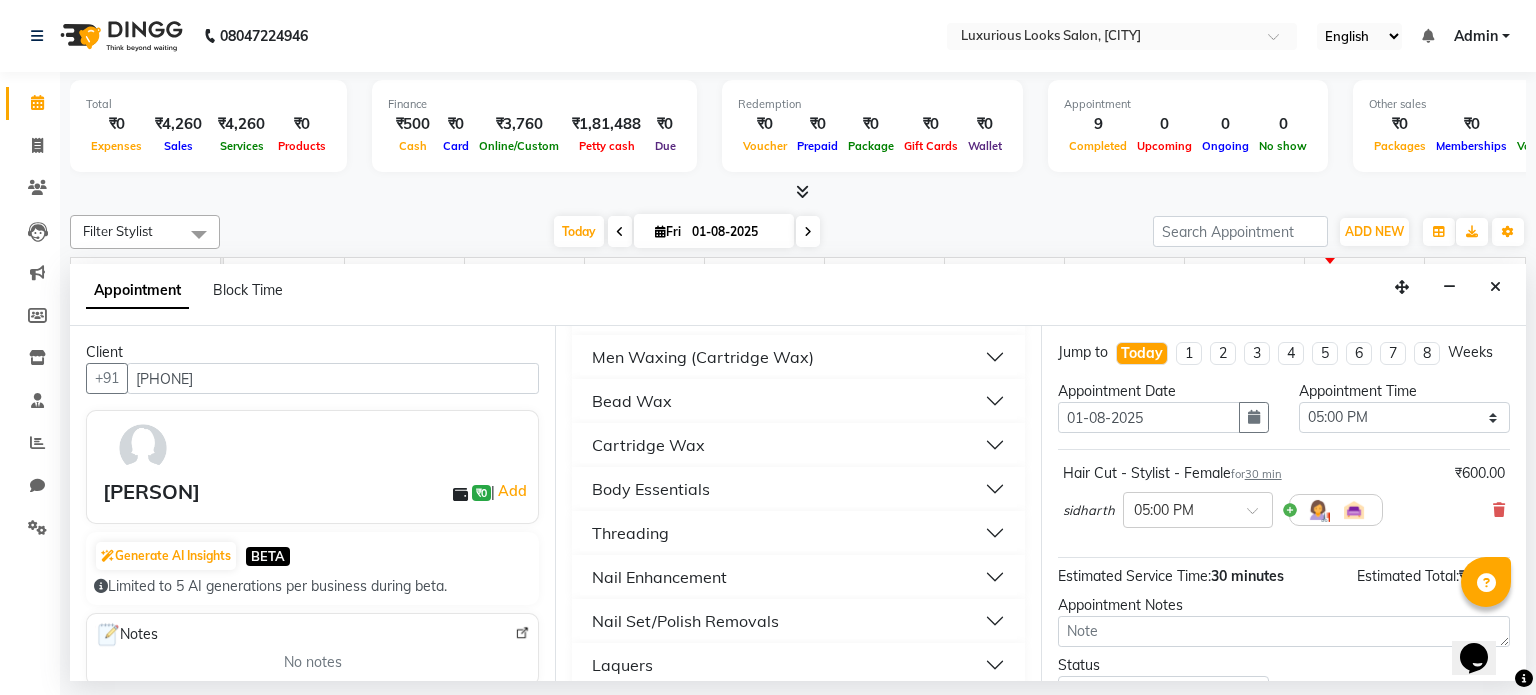 scroll, scrollTop: 1253, scrollLeft: 0, axis: vertical 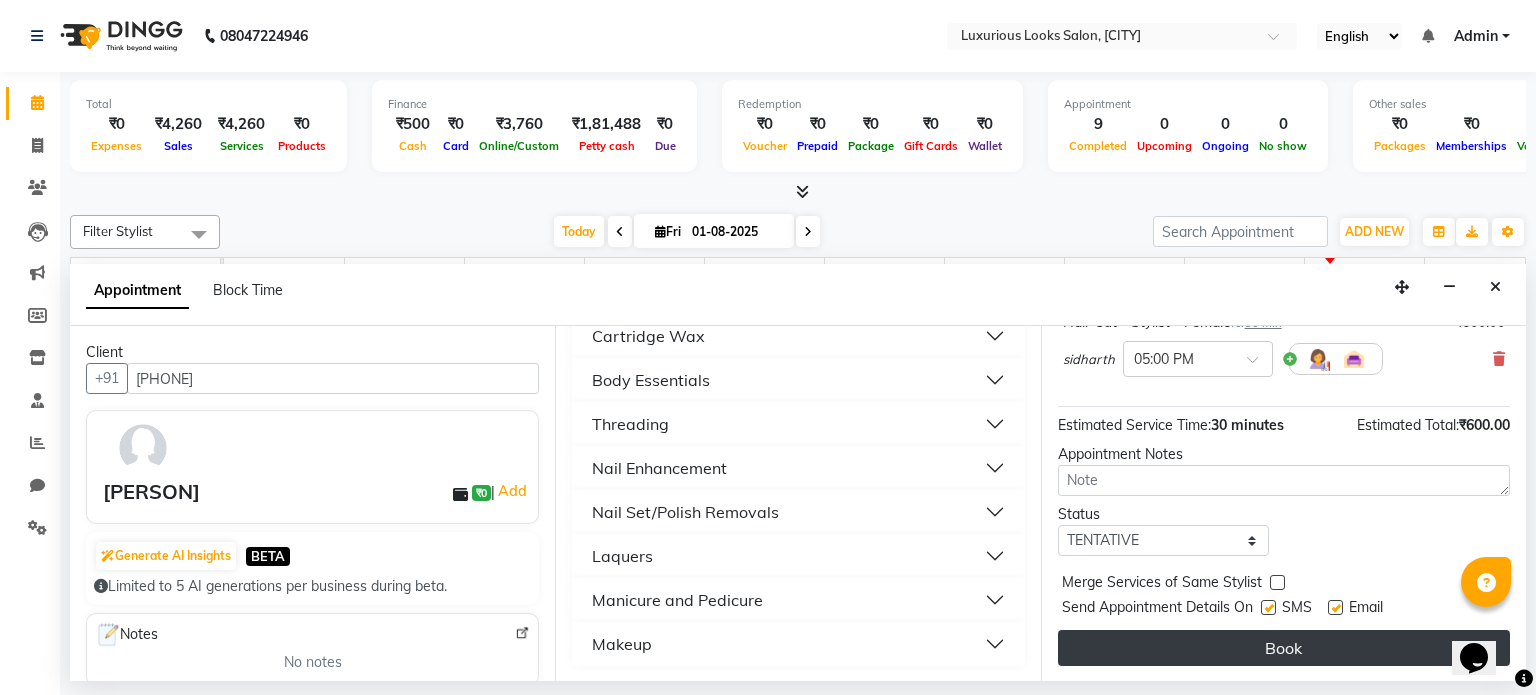 click on "Book" at bounding box center [1284, 648] 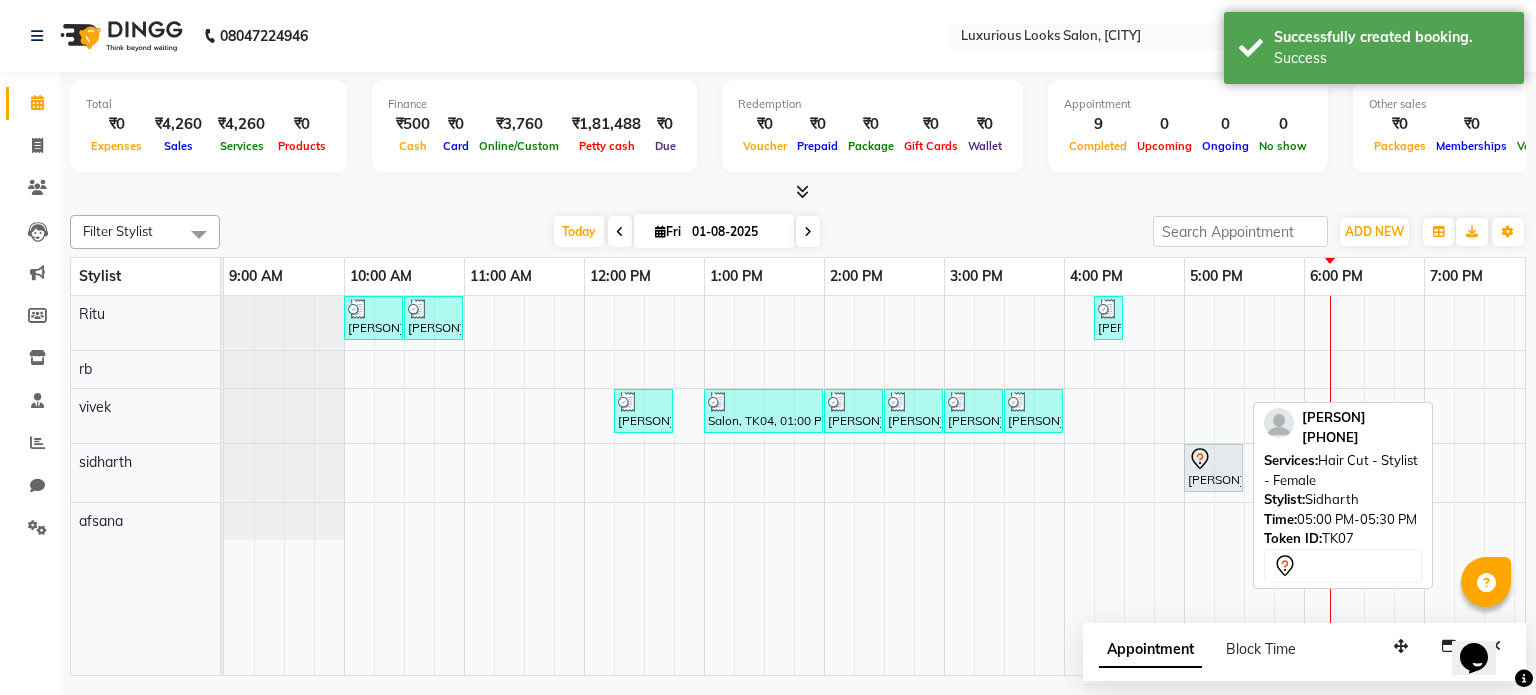 click at bounding box center [1213, 459] 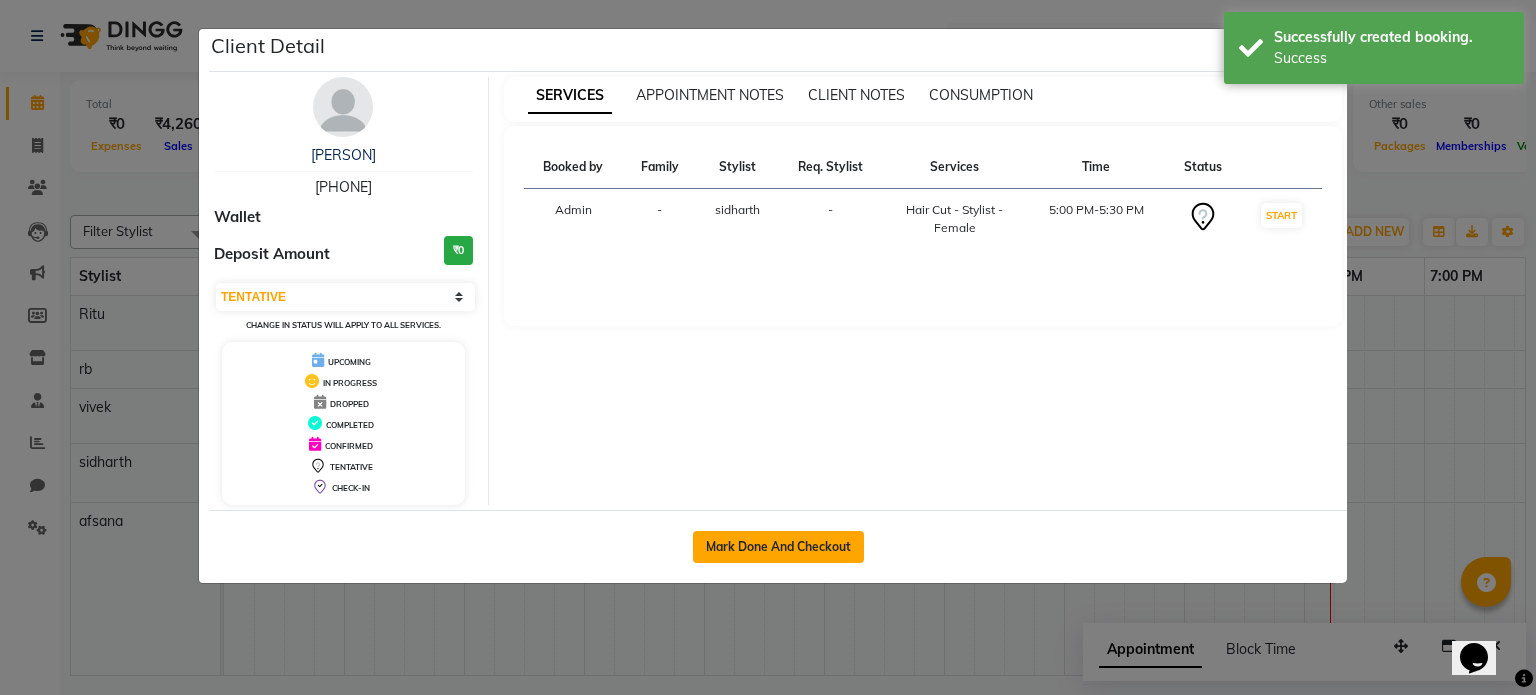 click on "Mark Done And Checkout" 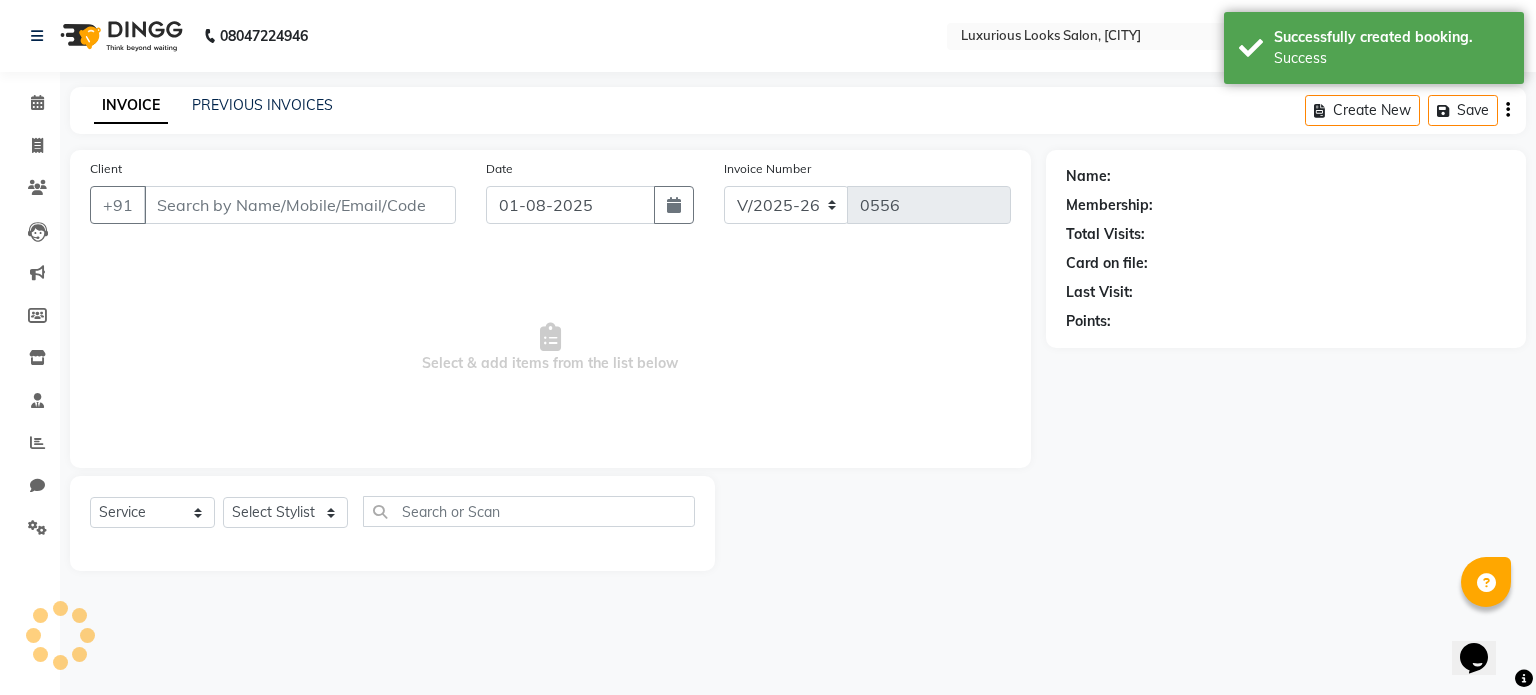 type on "[PHONE]" 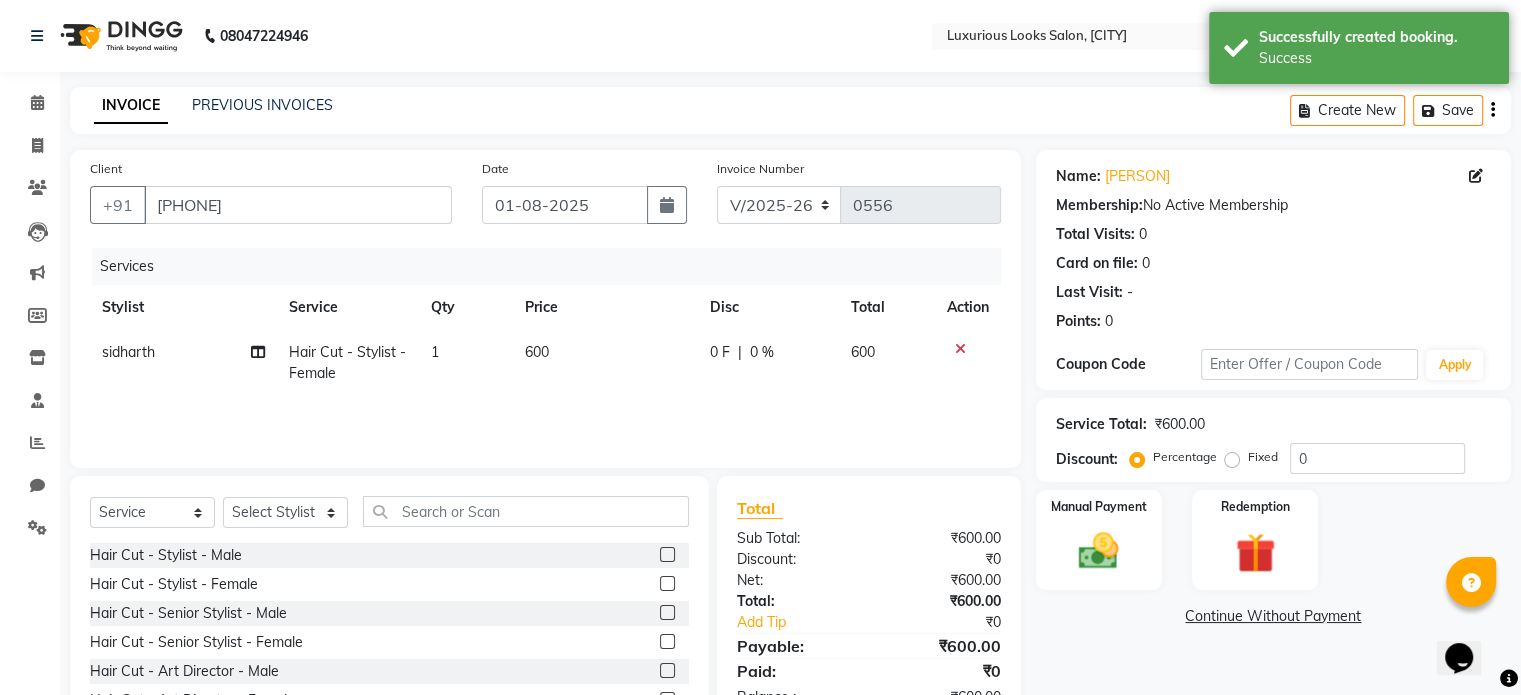 click on "0 F | 0 %" 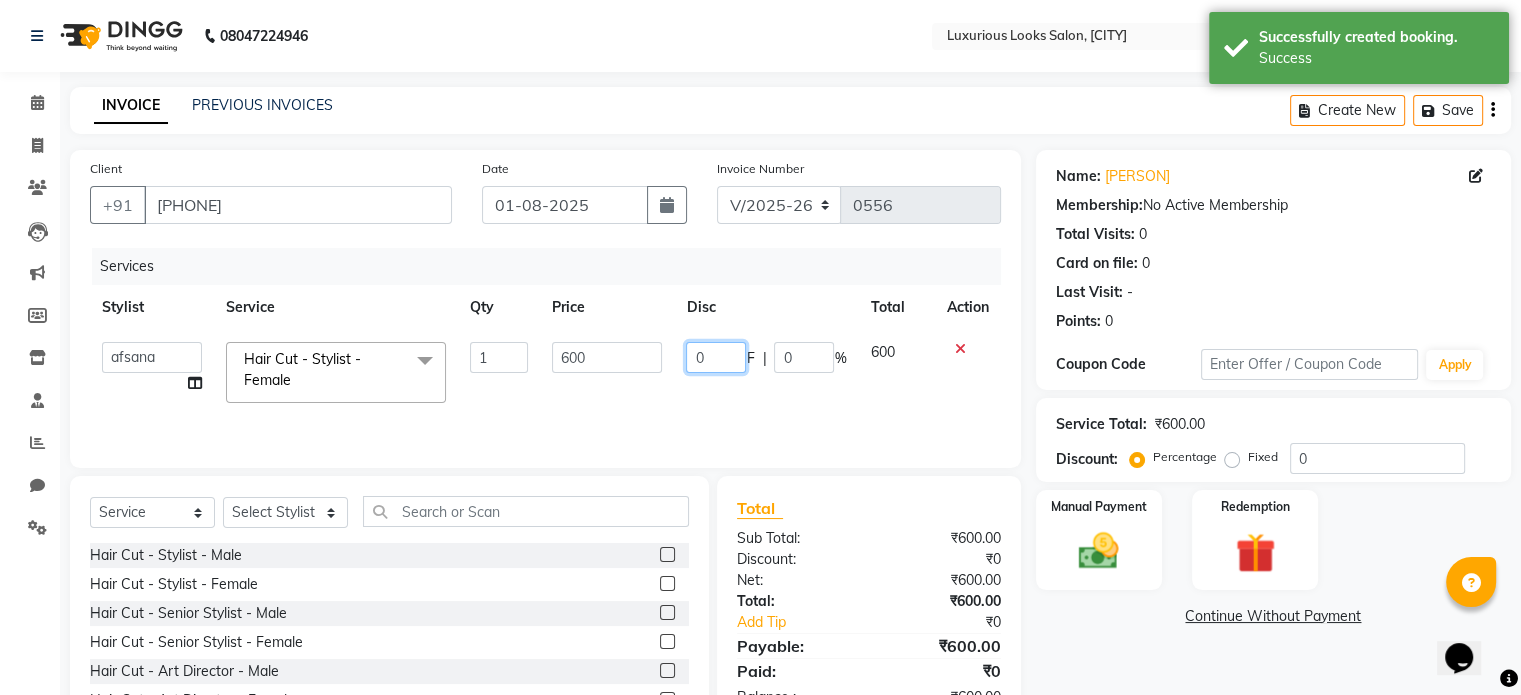 drag, startPoint x: 745, startPoint y: 346, endPoint x: 730, endPoint y: 356, distance: 18.027756 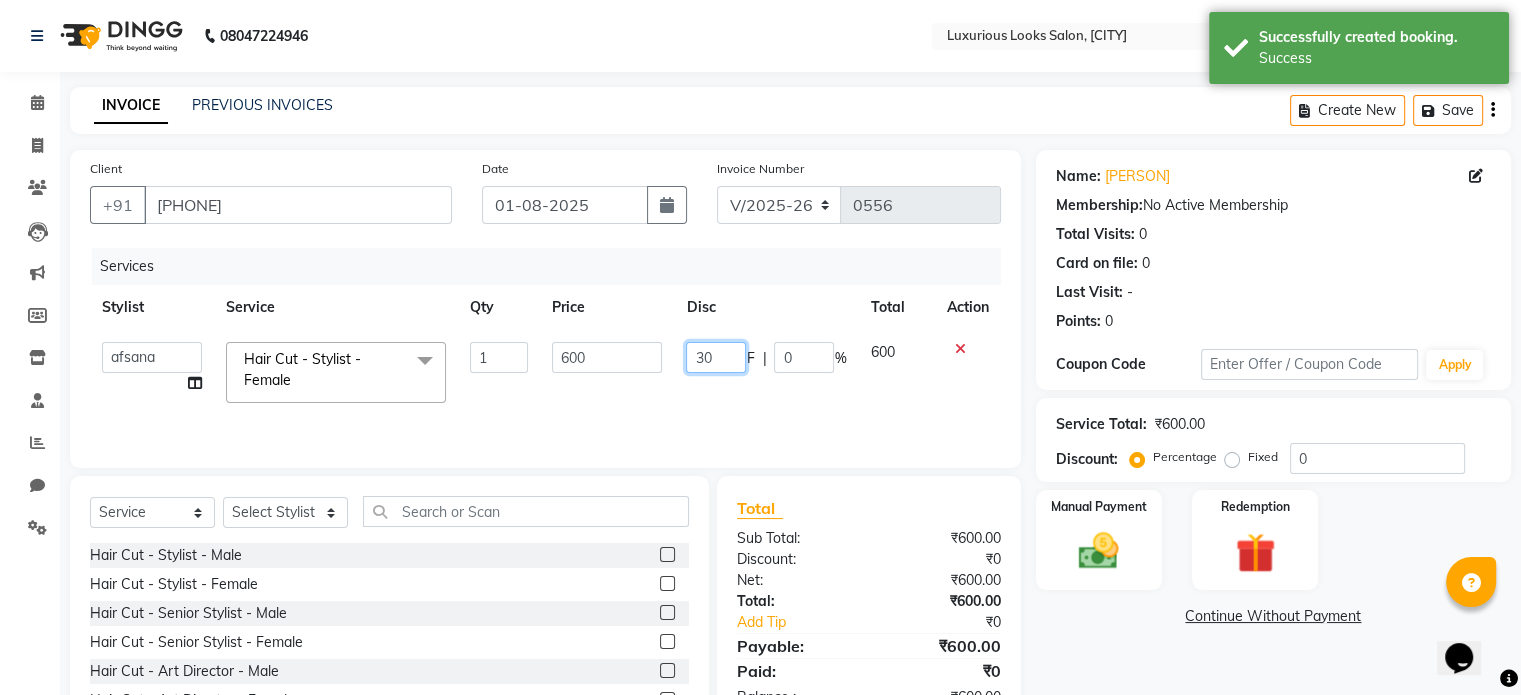 type on "300" 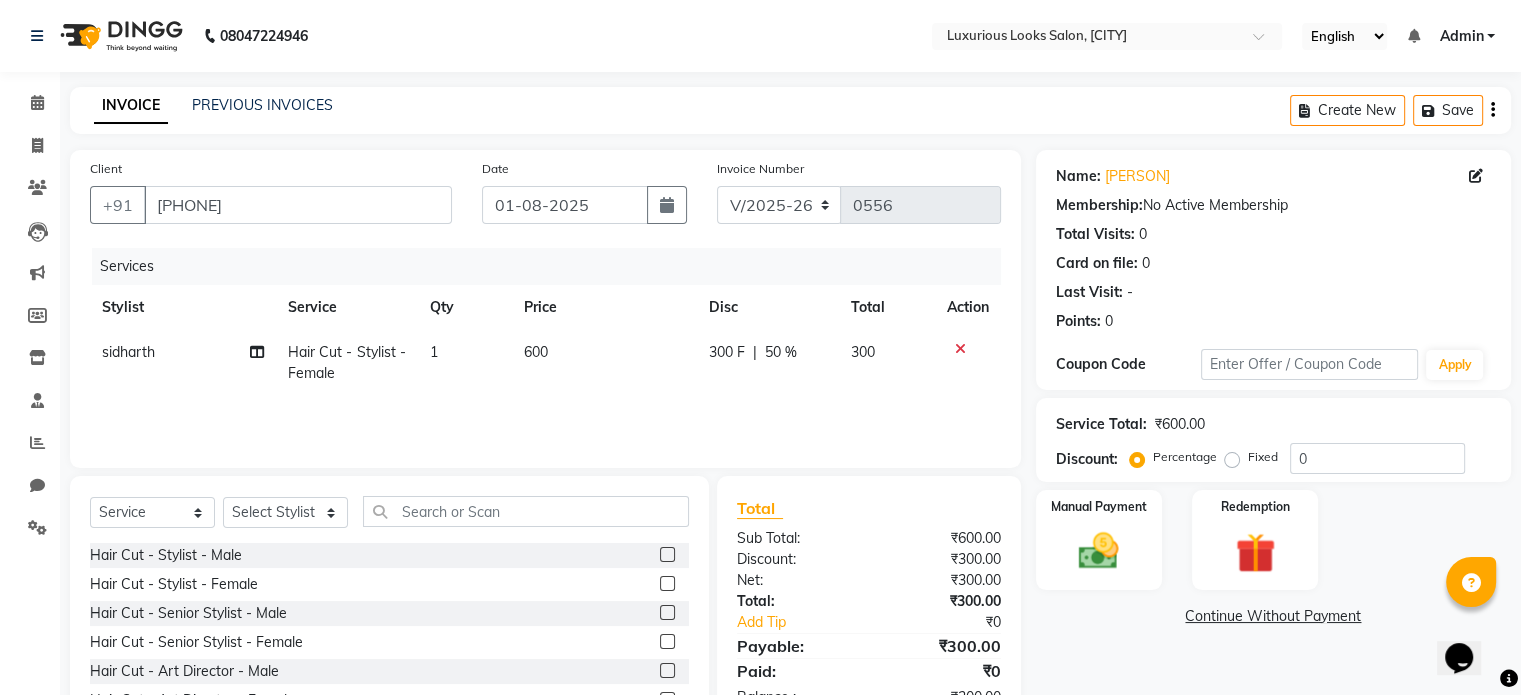 click on "[PERSON] Hair Cut - Stylist - Female 1 600 300 F | 50 % 300" 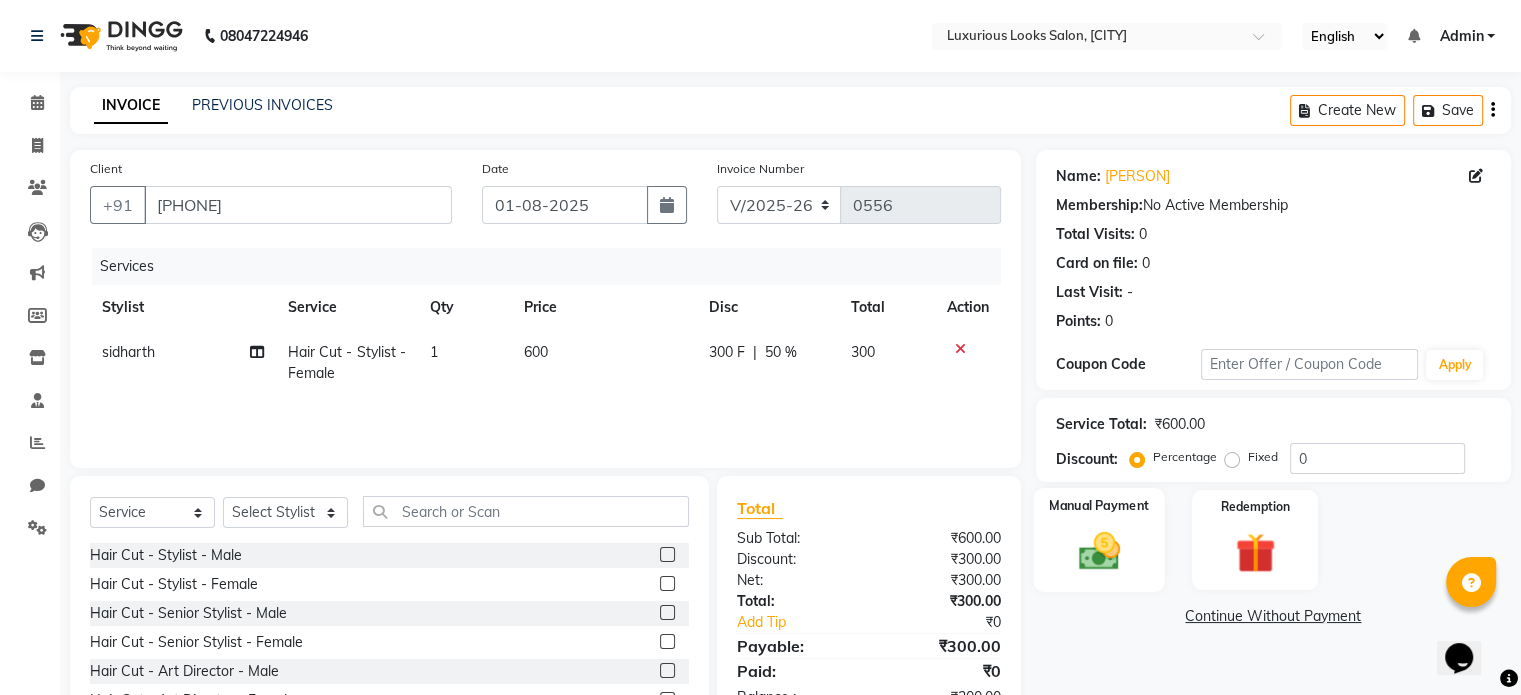 click 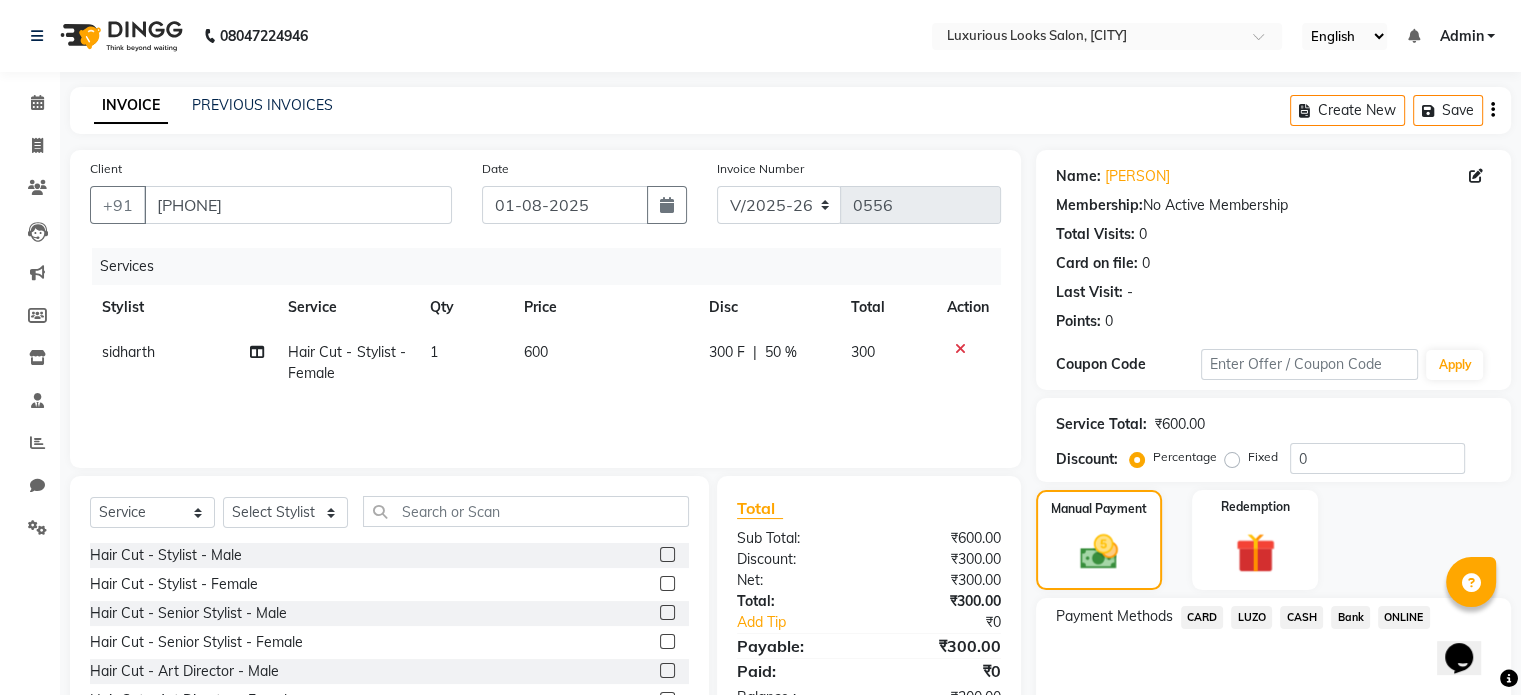 click on "ONLINE" 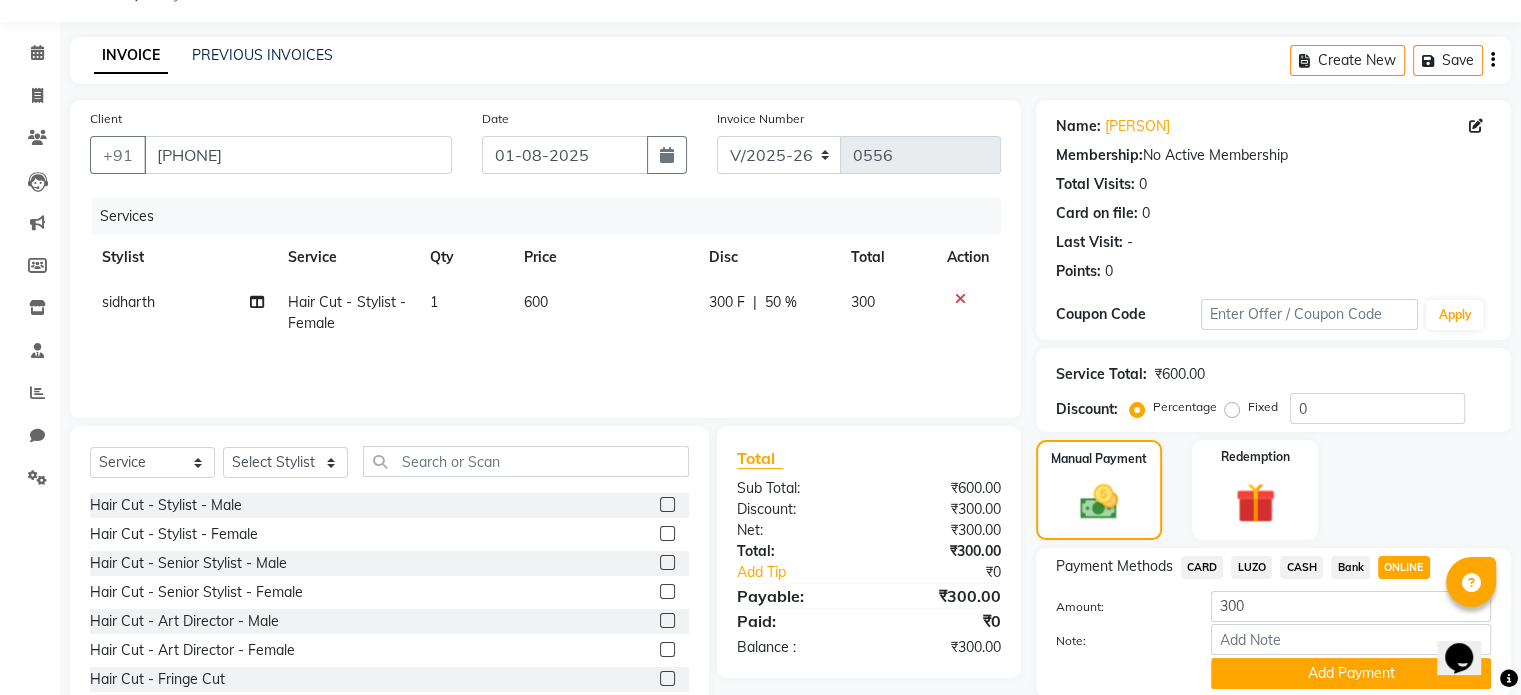 scroll, scrollTop: 124, scrollLeft: 0, axis: vertical 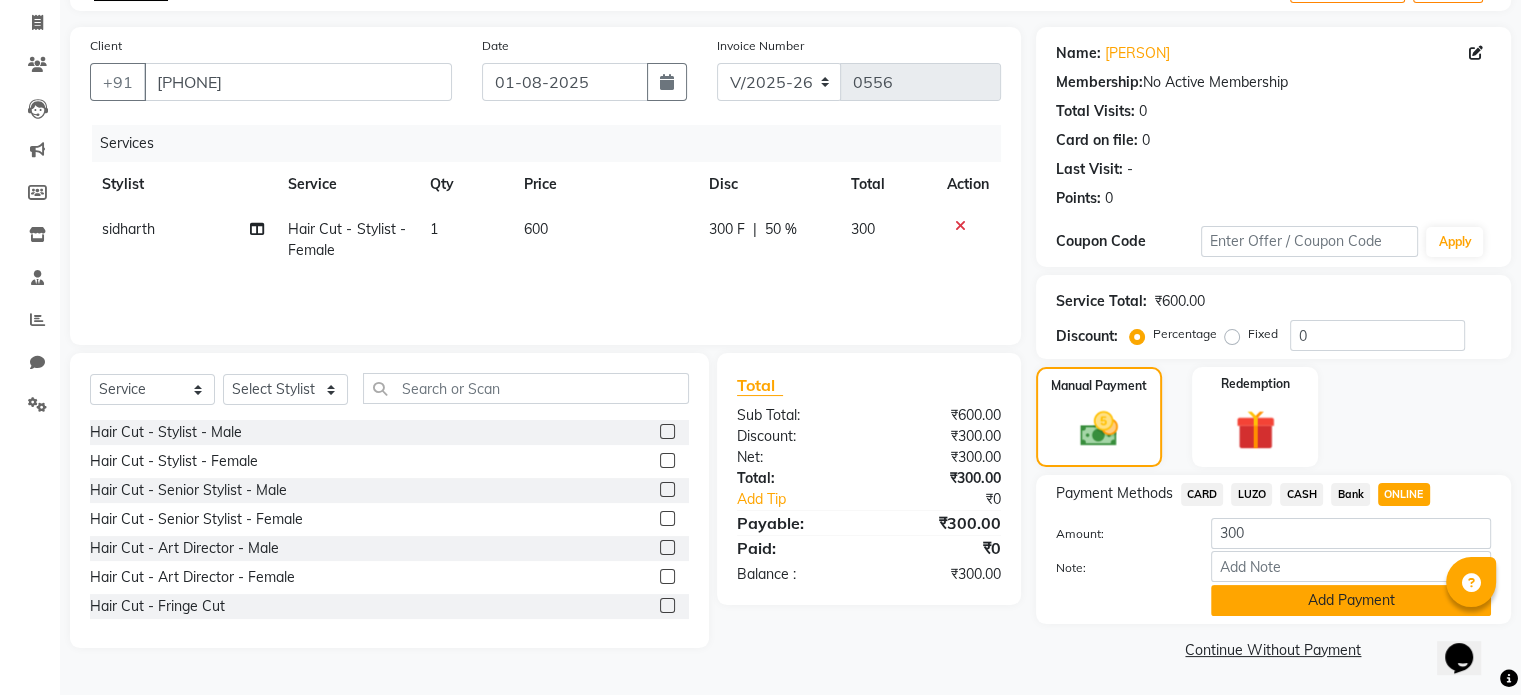 click on "Add Payment" 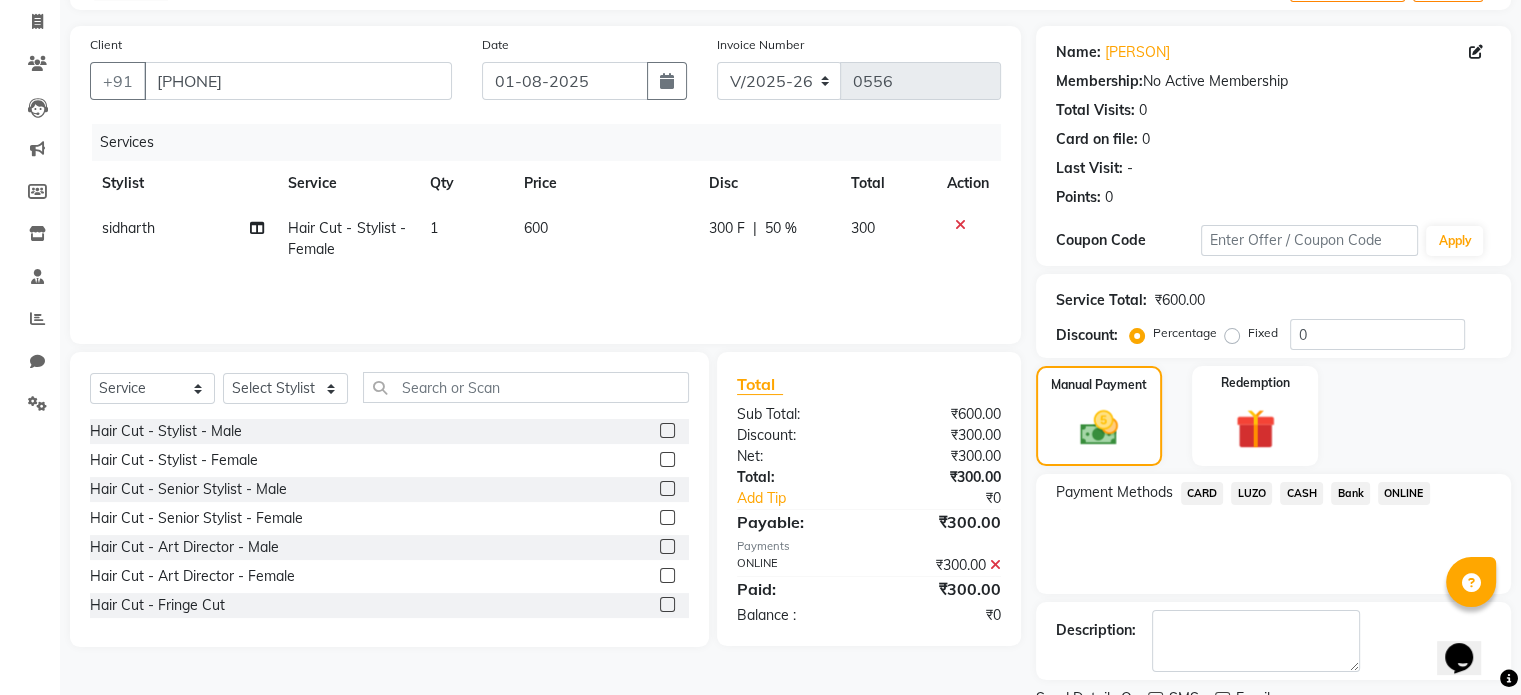 scroll, scrollTop: 205, scrollLeft: 0, axis: vertical 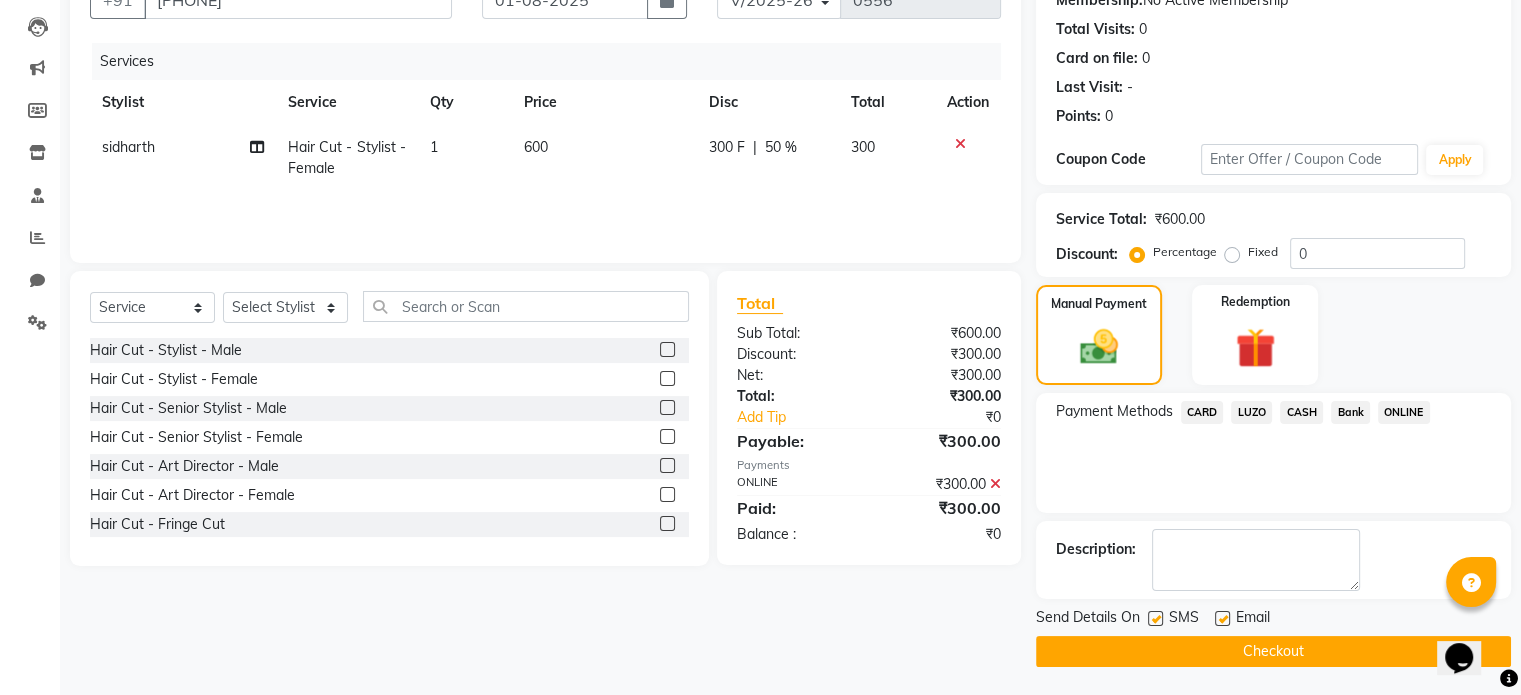 click on "Checkout" 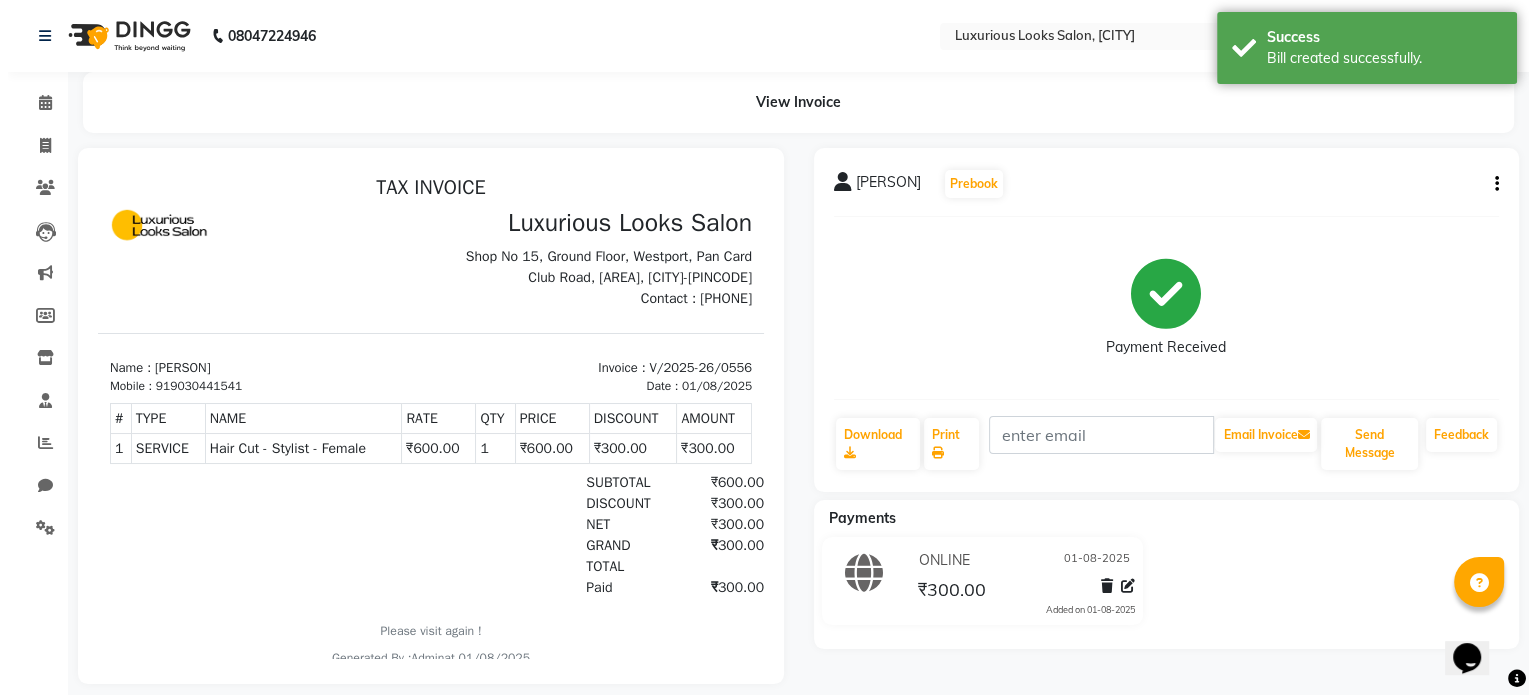 scroll, scrollTop: 0, scrollLeft: 0, axis: both 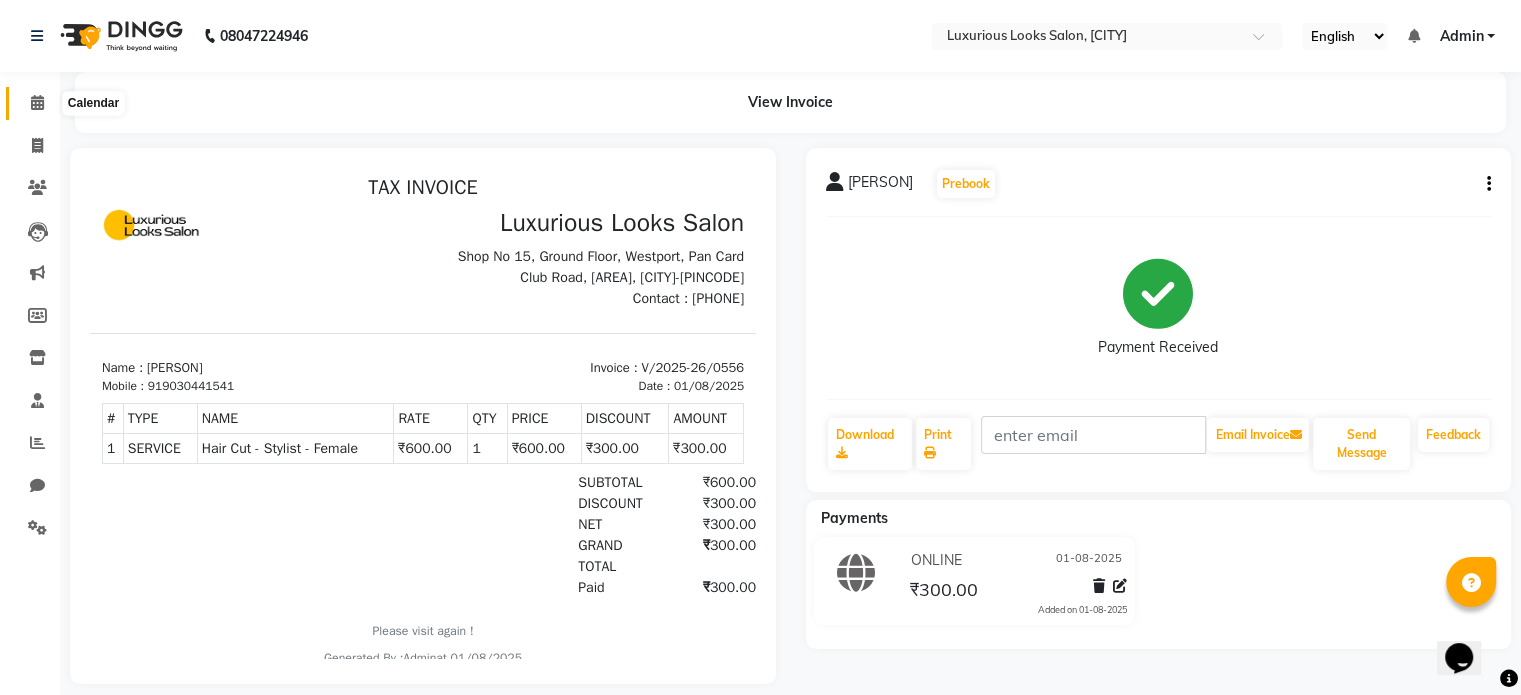 click 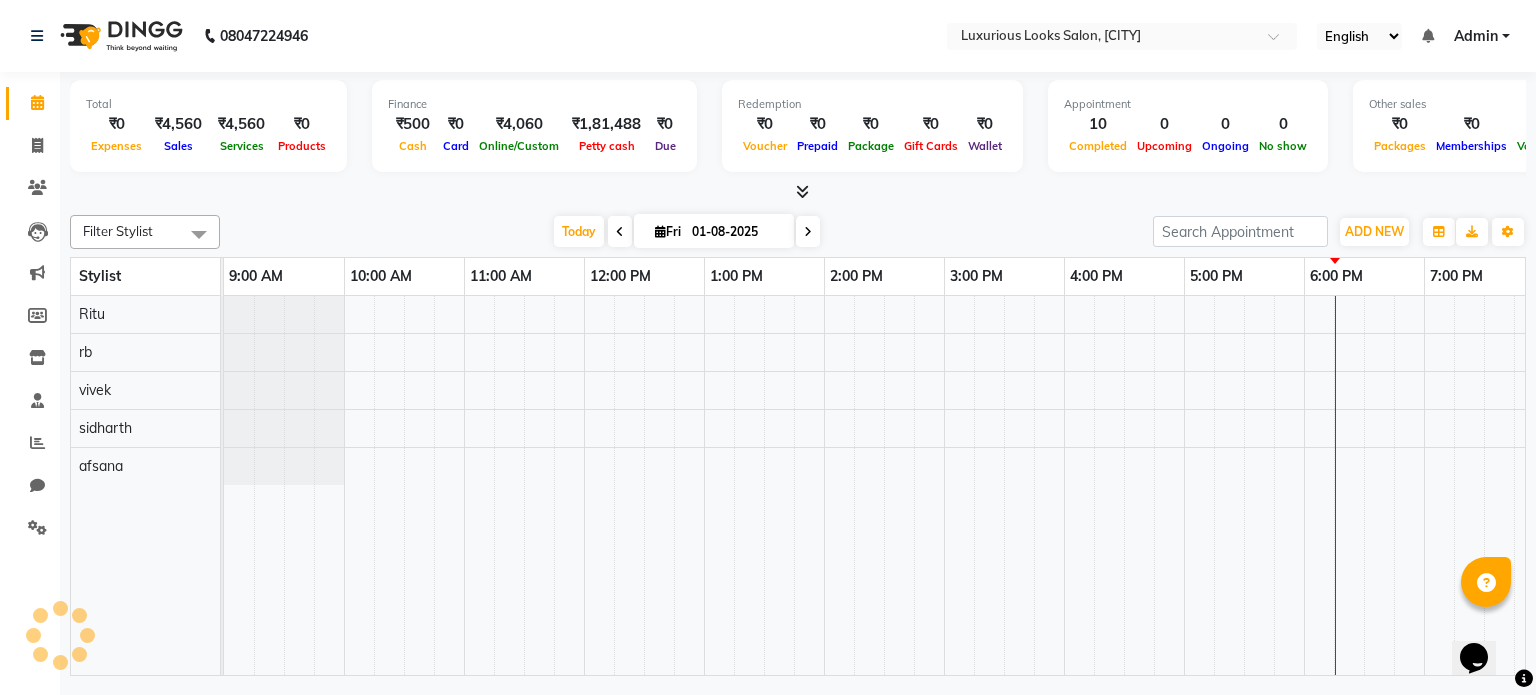 scroll, scrollTop: 0, scrollLeft: 0, axis: both 